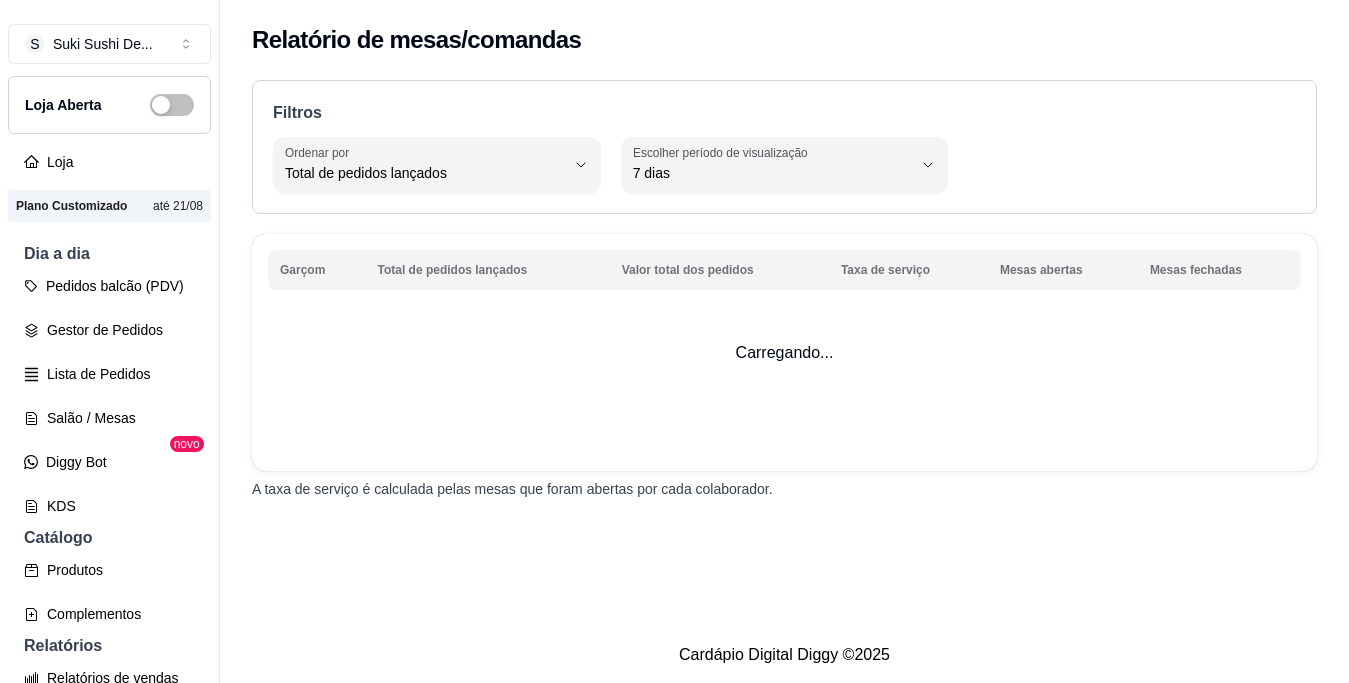 select on "TOTAL_OF_ORDERS" 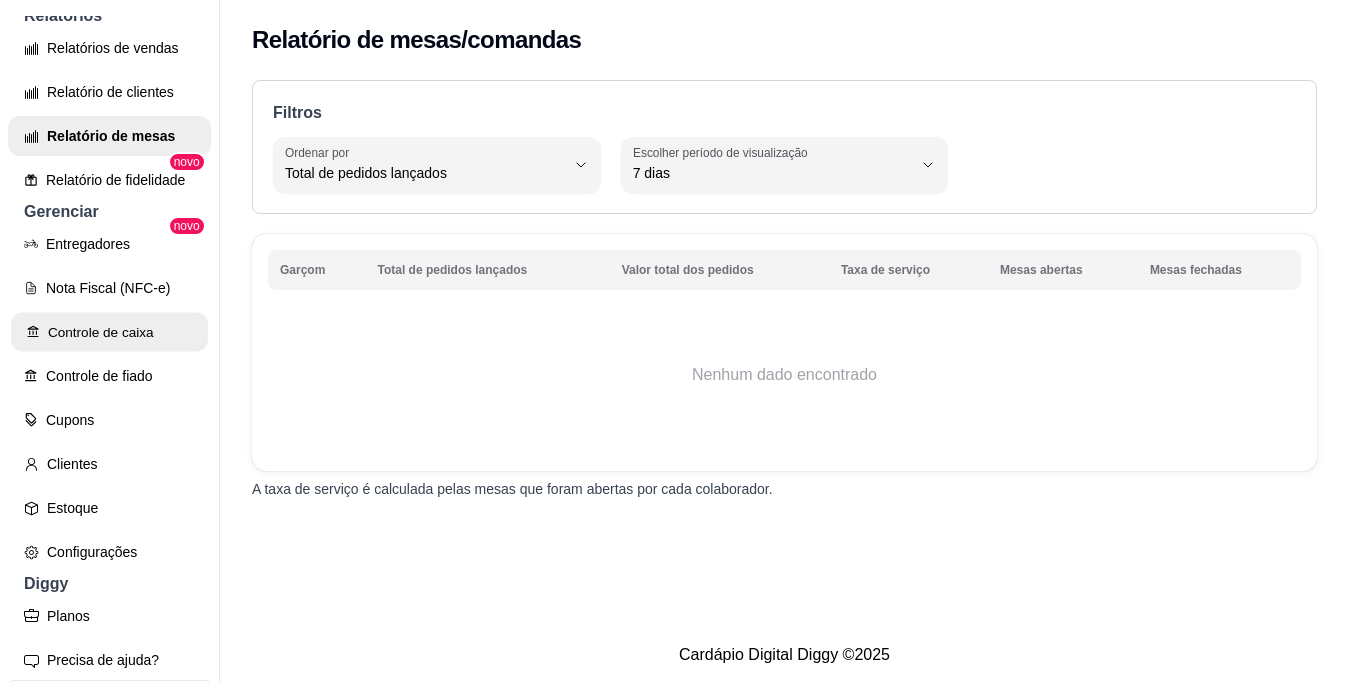 click on "Controle de caixa" at bounding box center (109, 332) 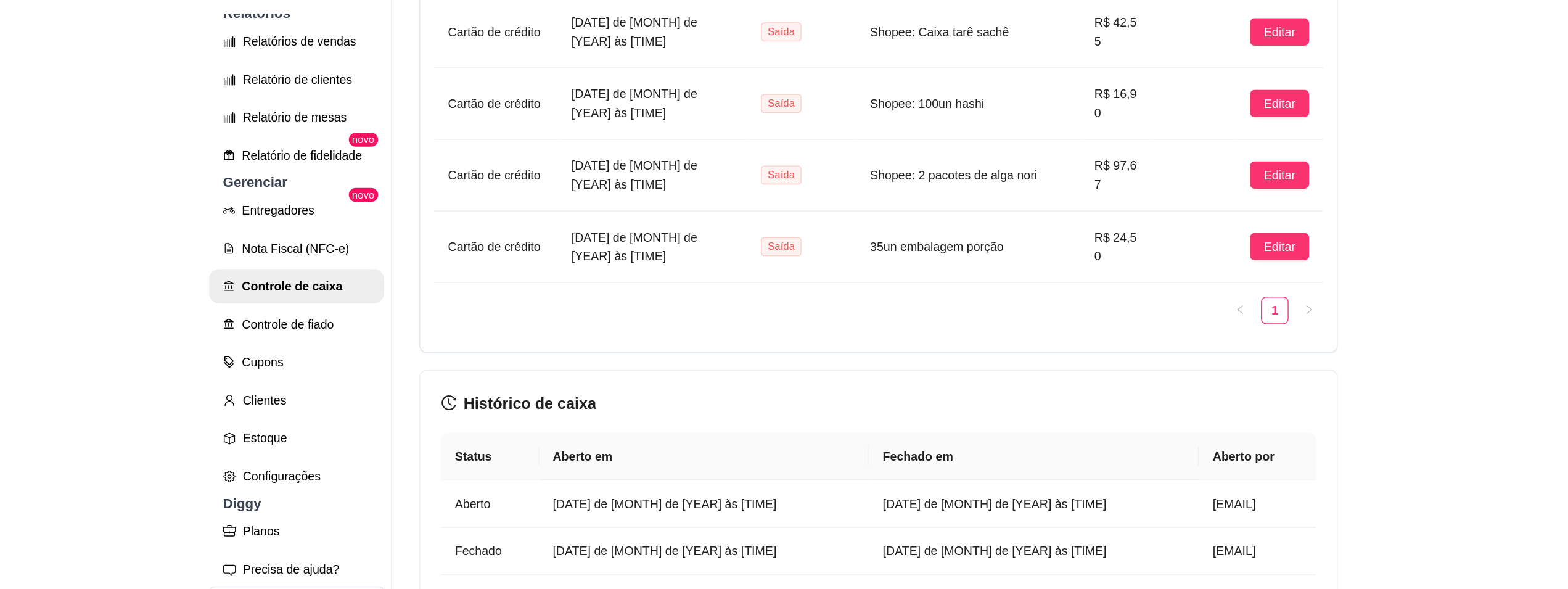 scroll, scrollTop: 1010, scrollLeft: 0, axis: vertical 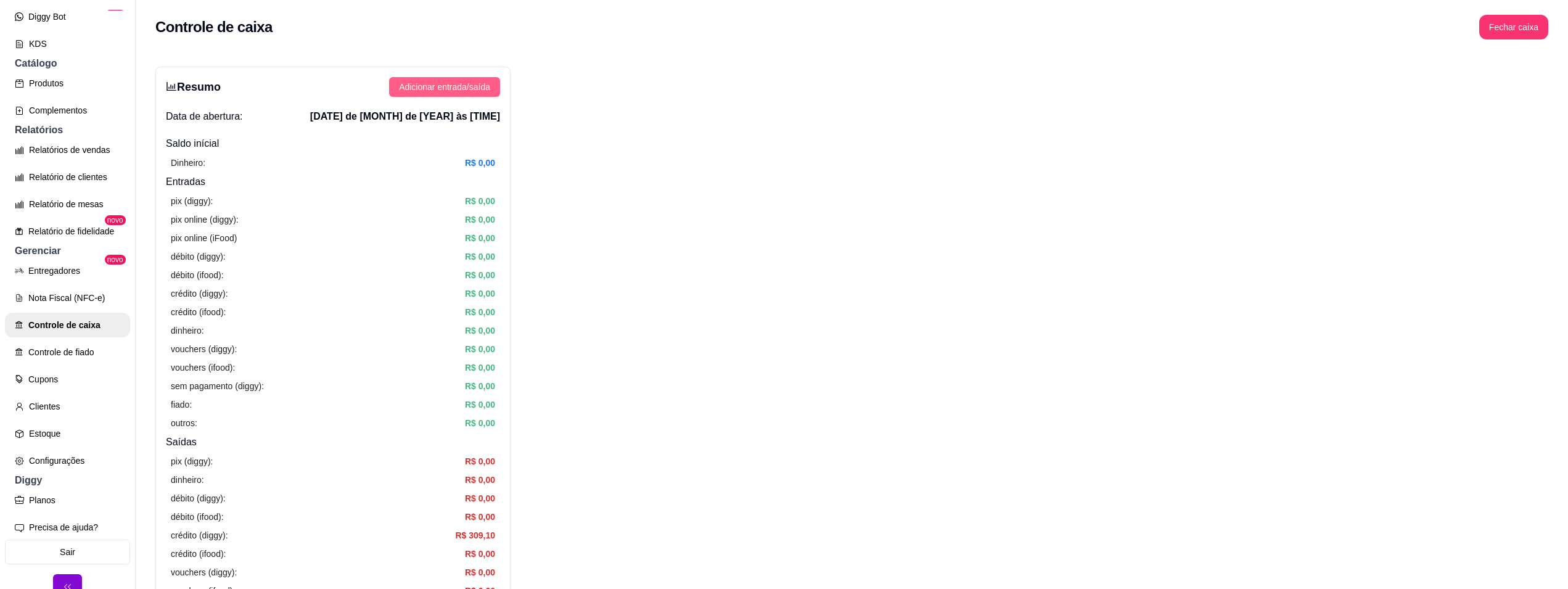 click on "Adicionar entrada/saída" at bounding box center (445, 87) 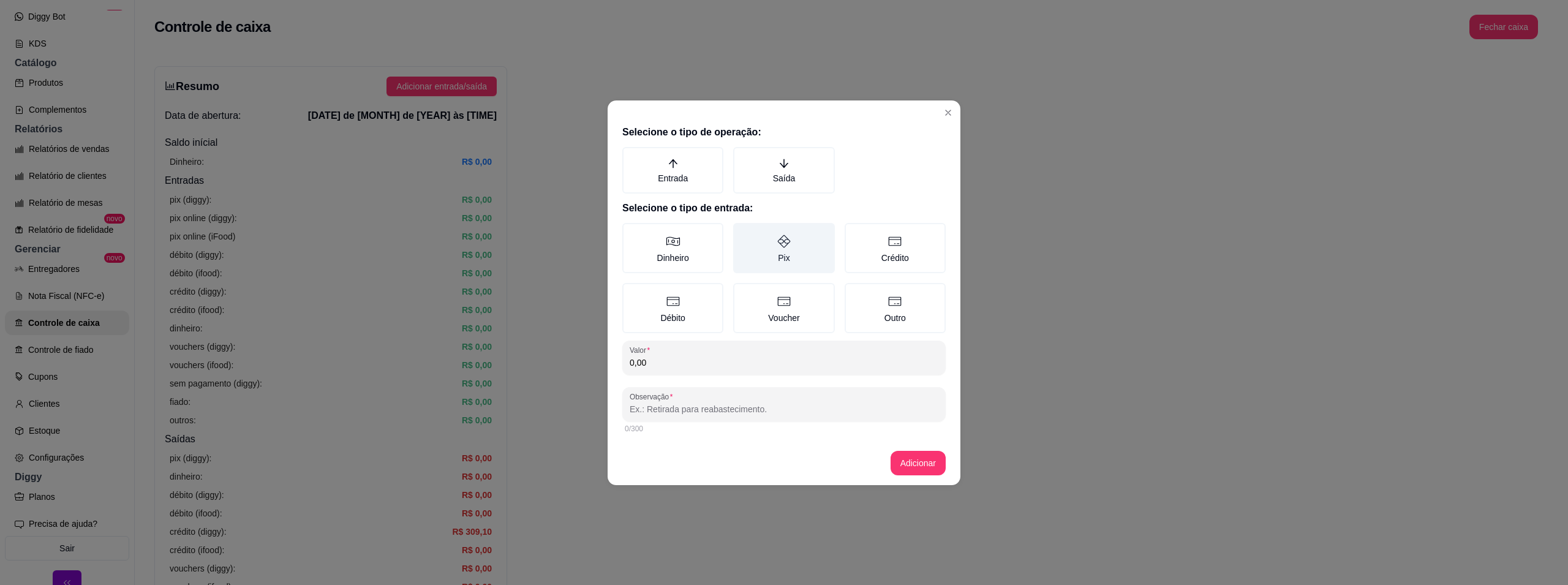 click on "Saída" at bounding box center (783, 170) 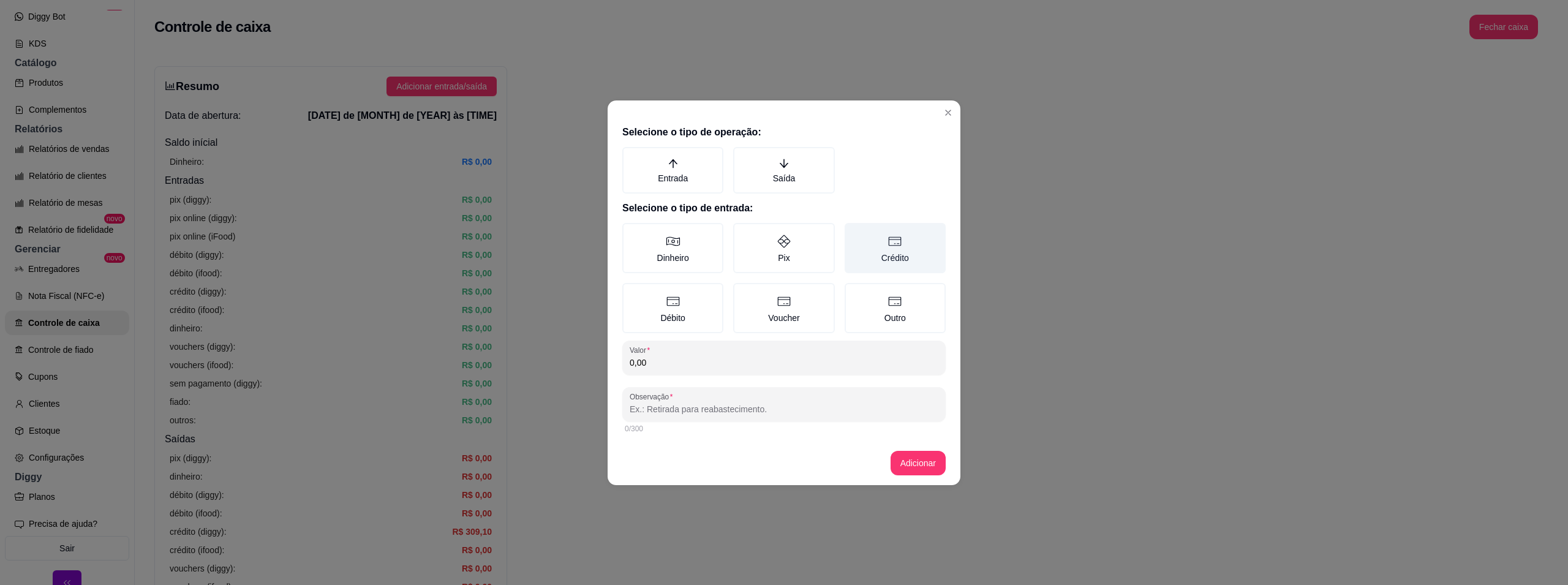click on "Crédito" at bounding box center (895, 248) 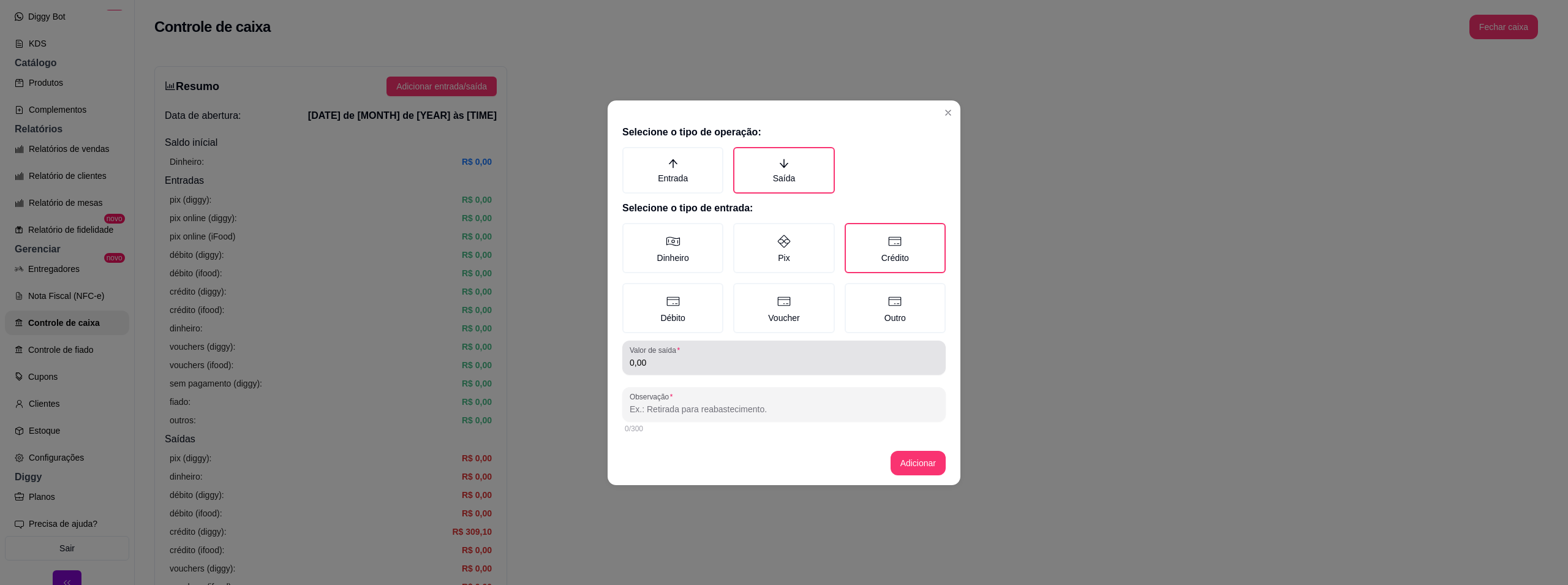 click on "0,00" at bounding box center [784, 363] 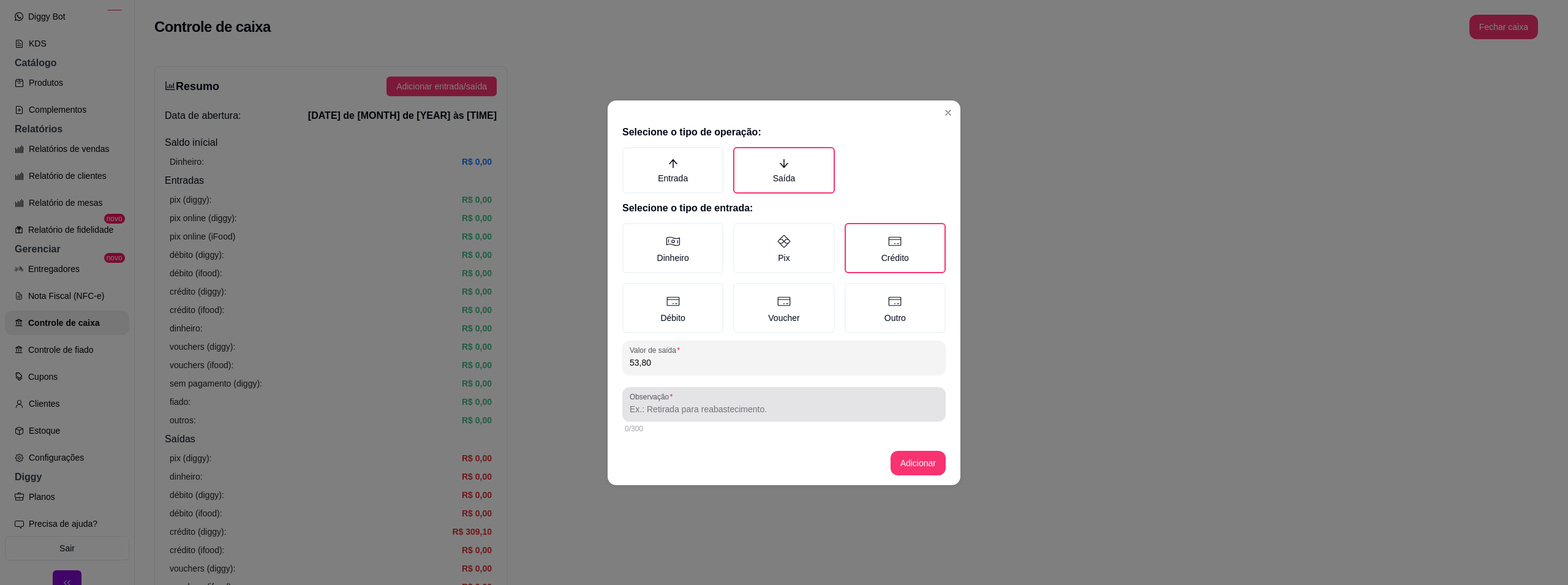 type on "53,80" 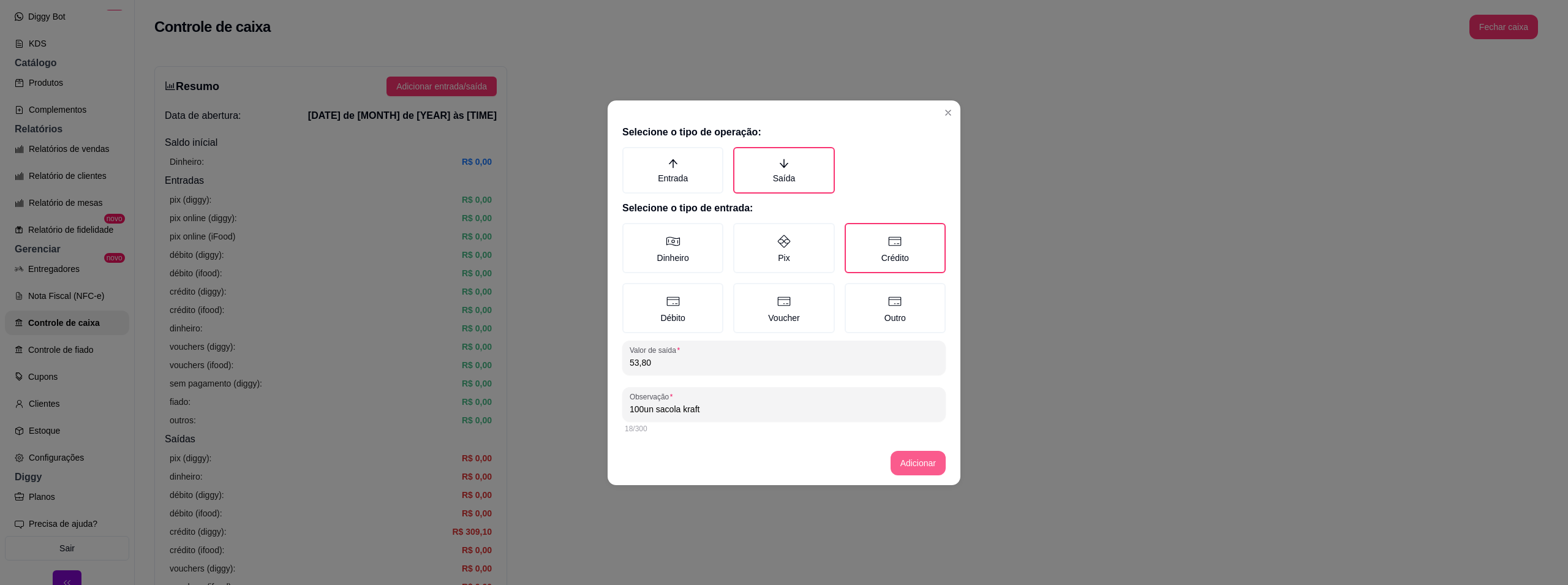type on "100un sacola kraft" 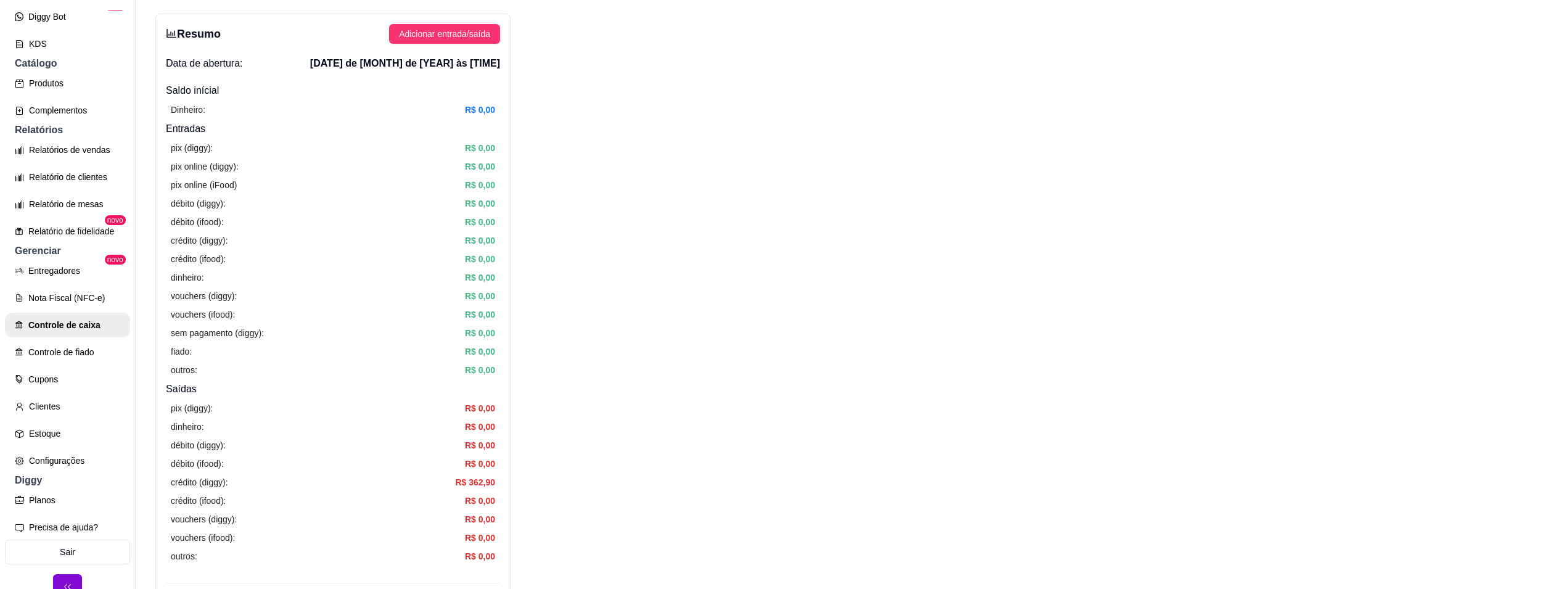 scroll, scrollTop: 78, scrollLeft: 0, axis: vertical 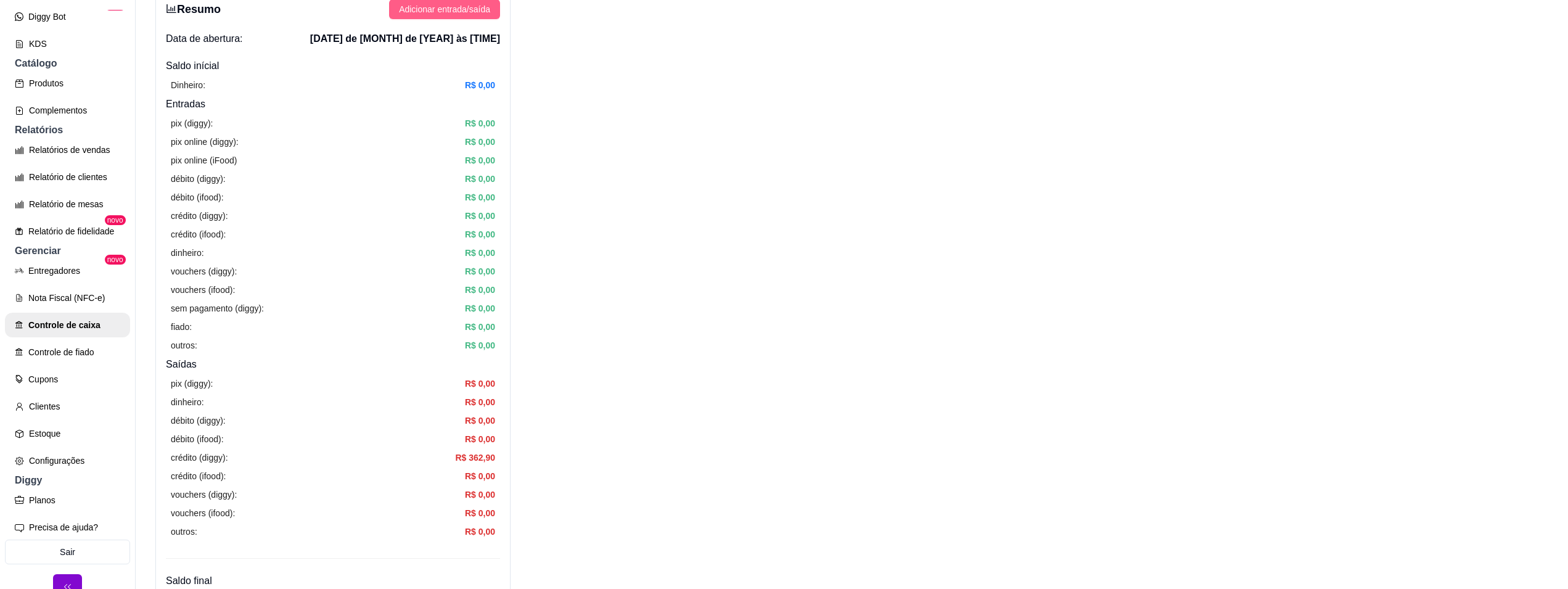 click on "Adicionar entrada/saída" at bounding box center (445, 9) 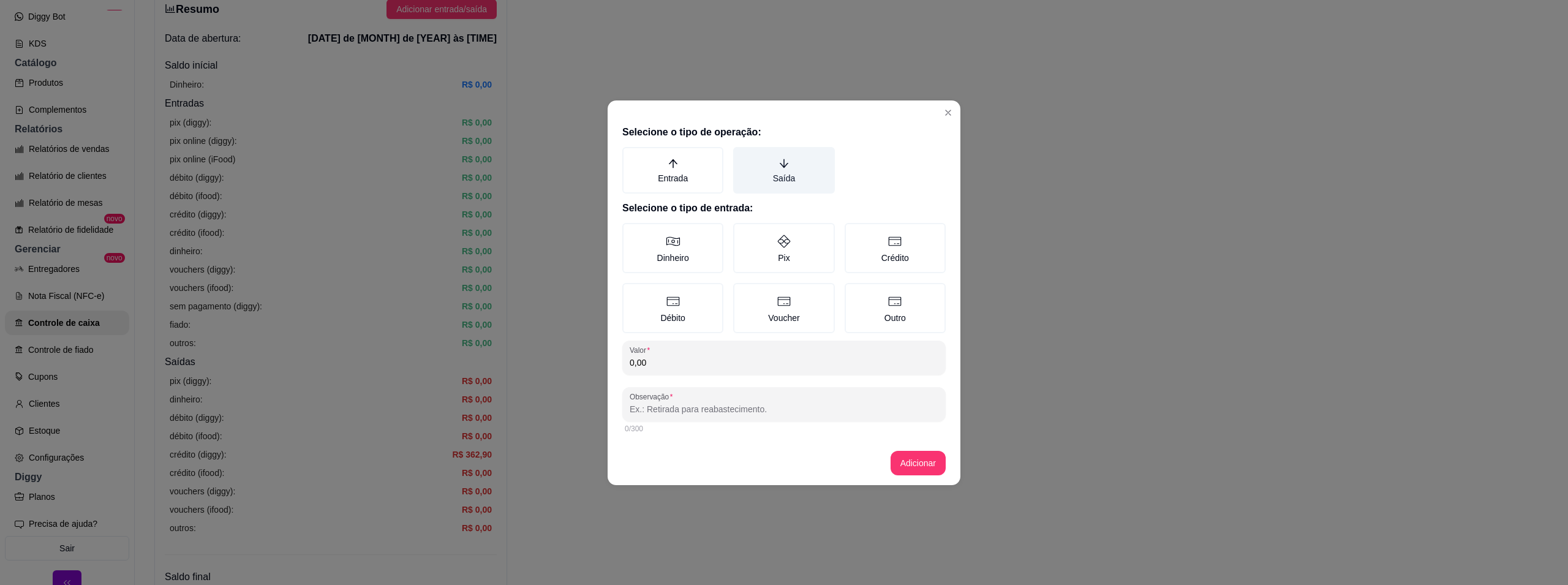 click on "Saída" at bounding box center (783, 170) 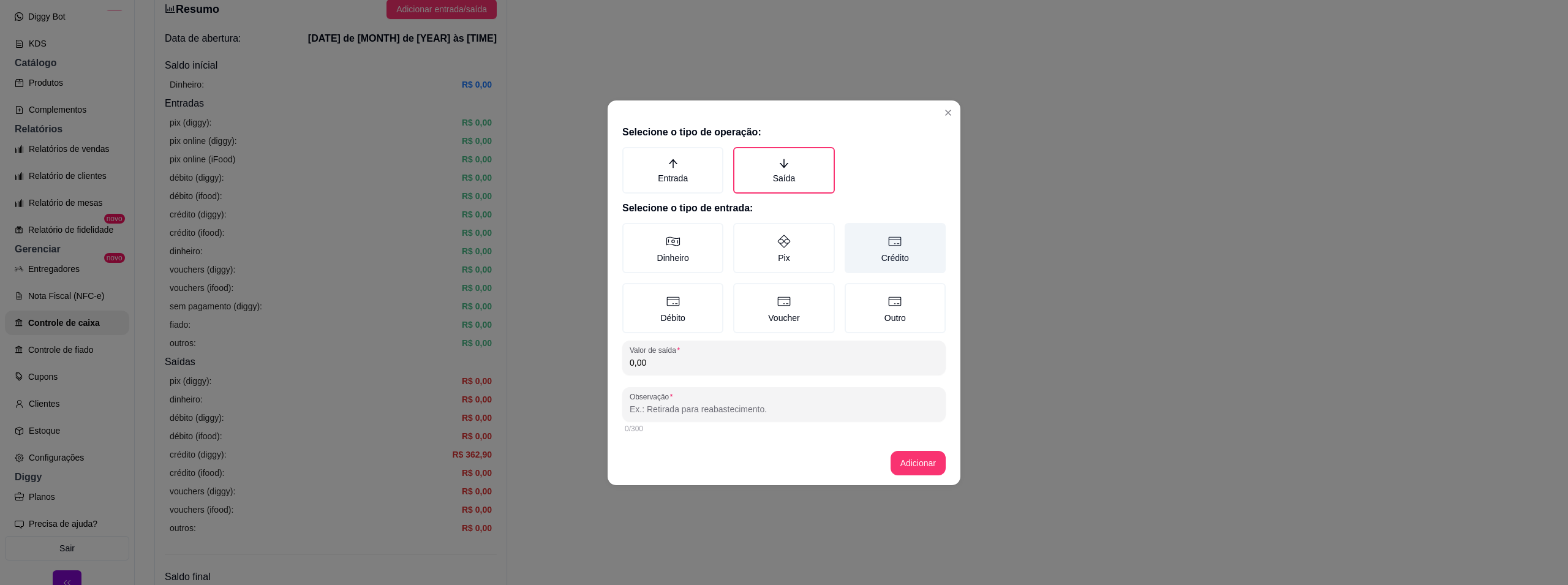 click on "Crédito" at bounding box center (895, 248) 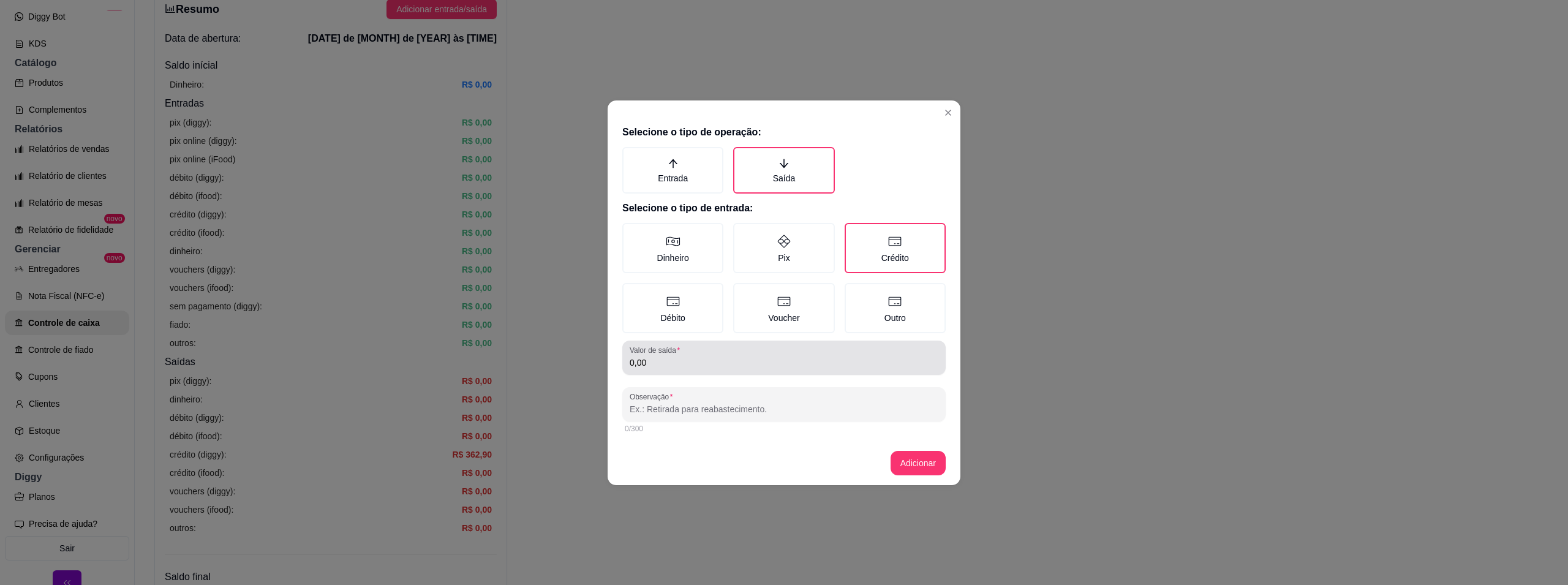 click on "0,00" at bounding box center [784, 363] 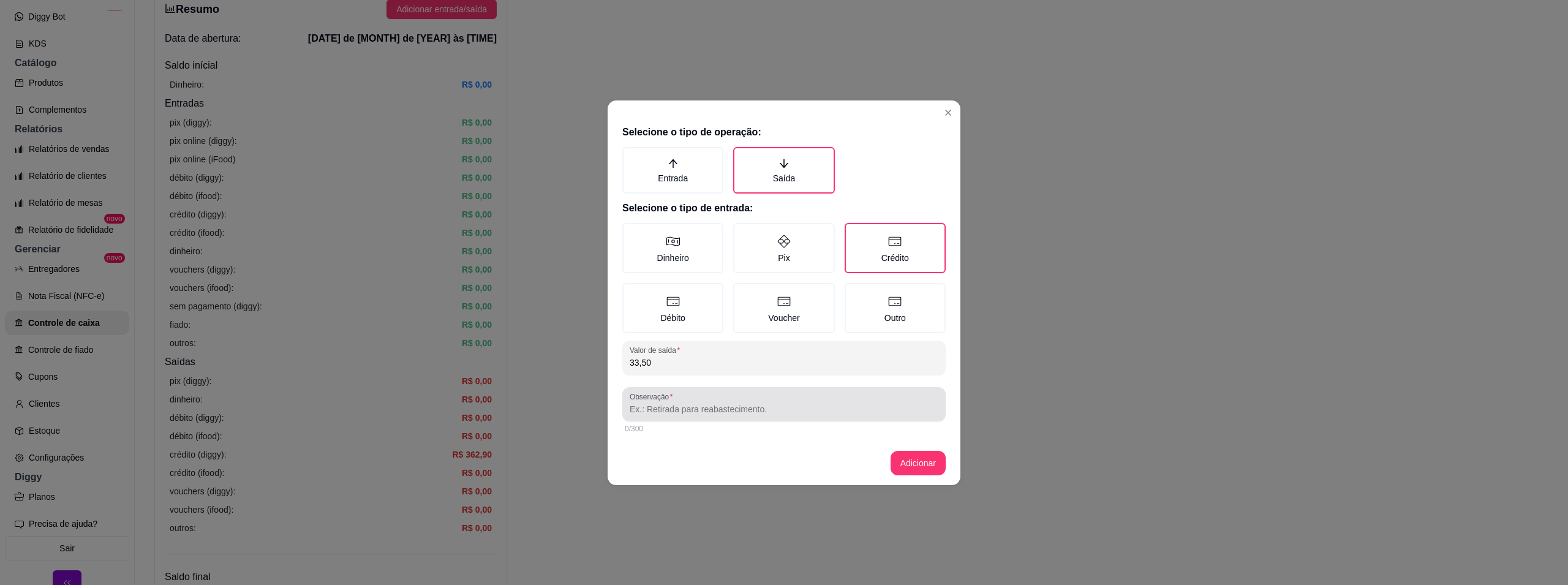 type on "33,50" 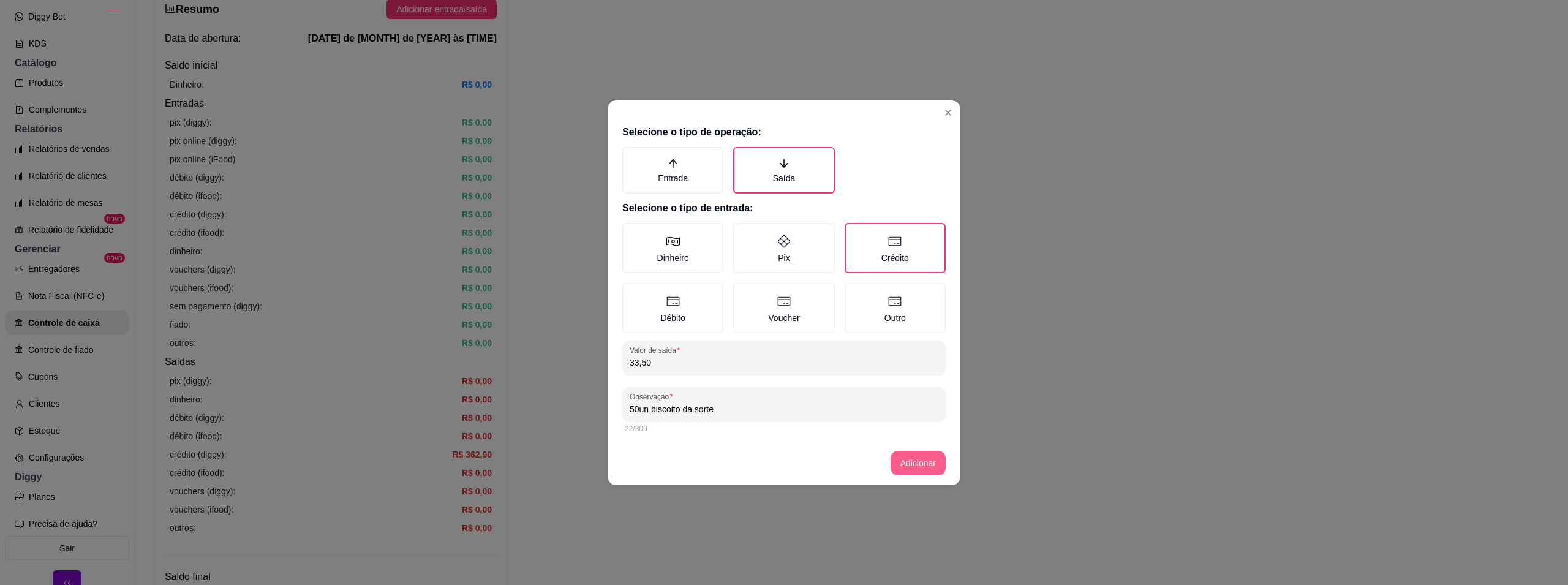 type on "50un biscoito da sorte" 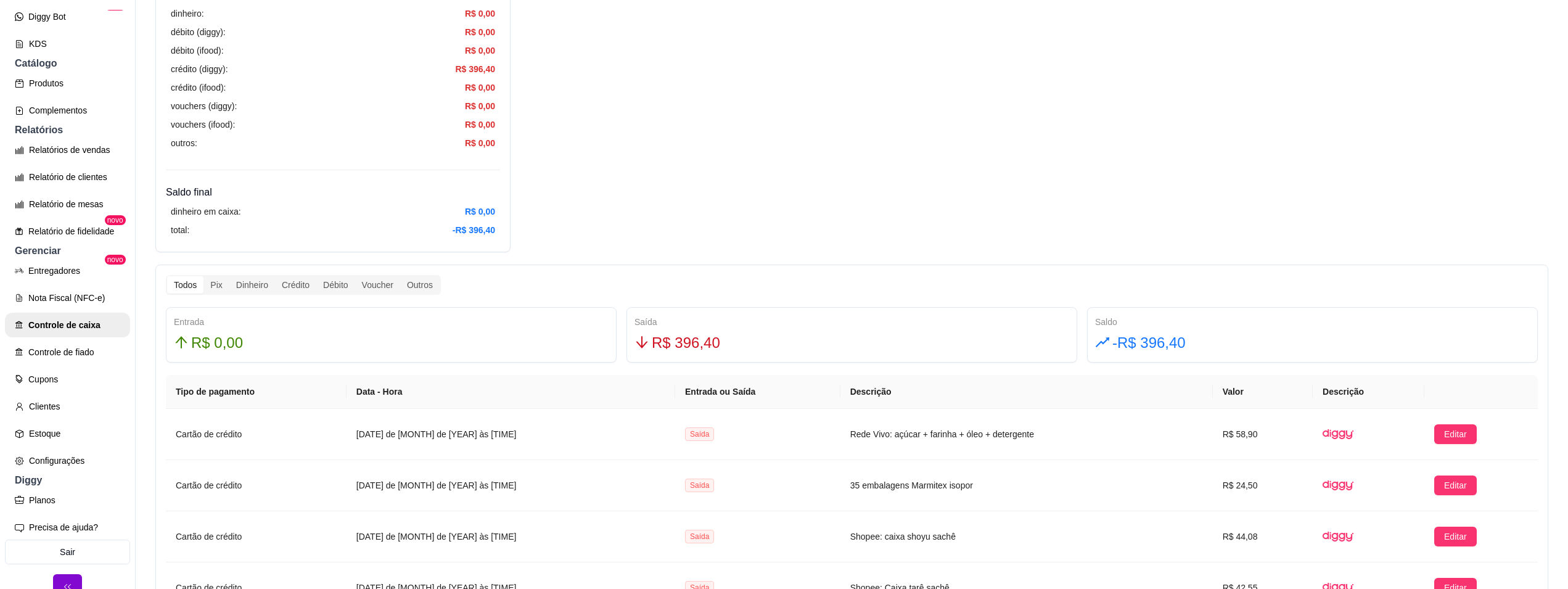scroll, scrollTop: 0, scrollLeft: 0, axis: both 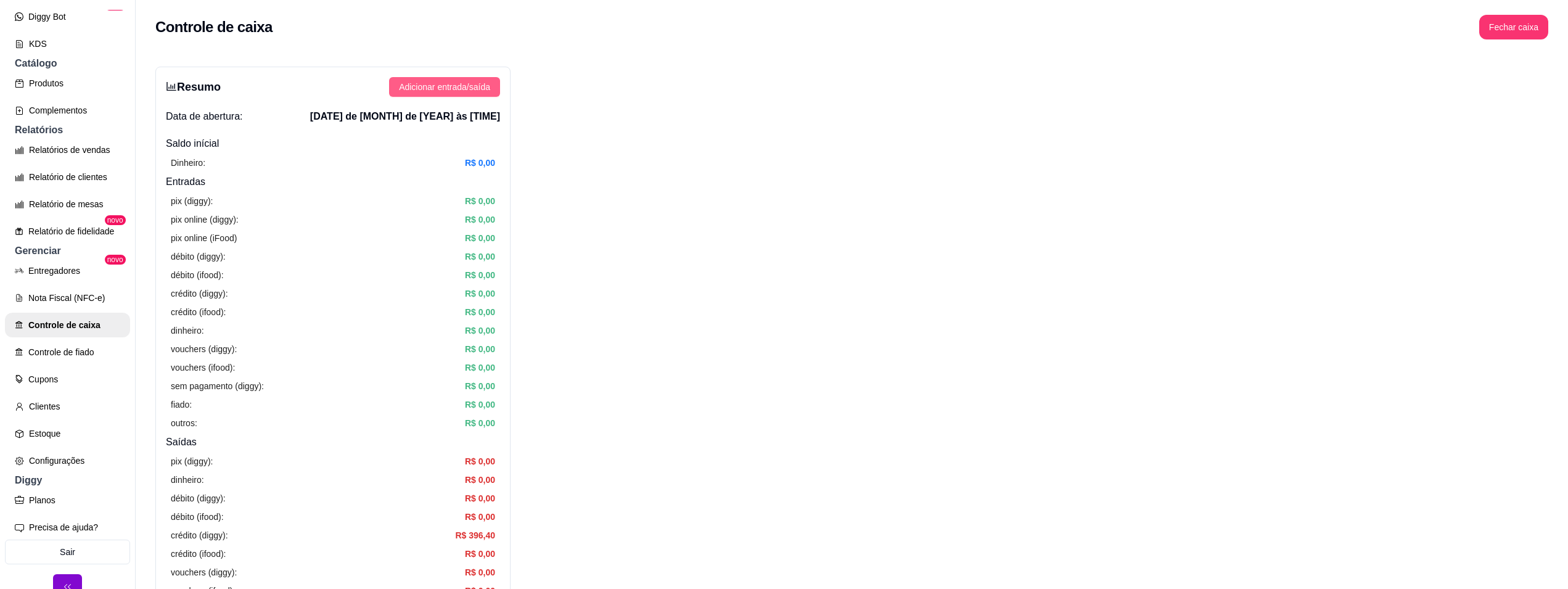 click on "Adicionar entrada/saída" at bounding box center (445, 87) 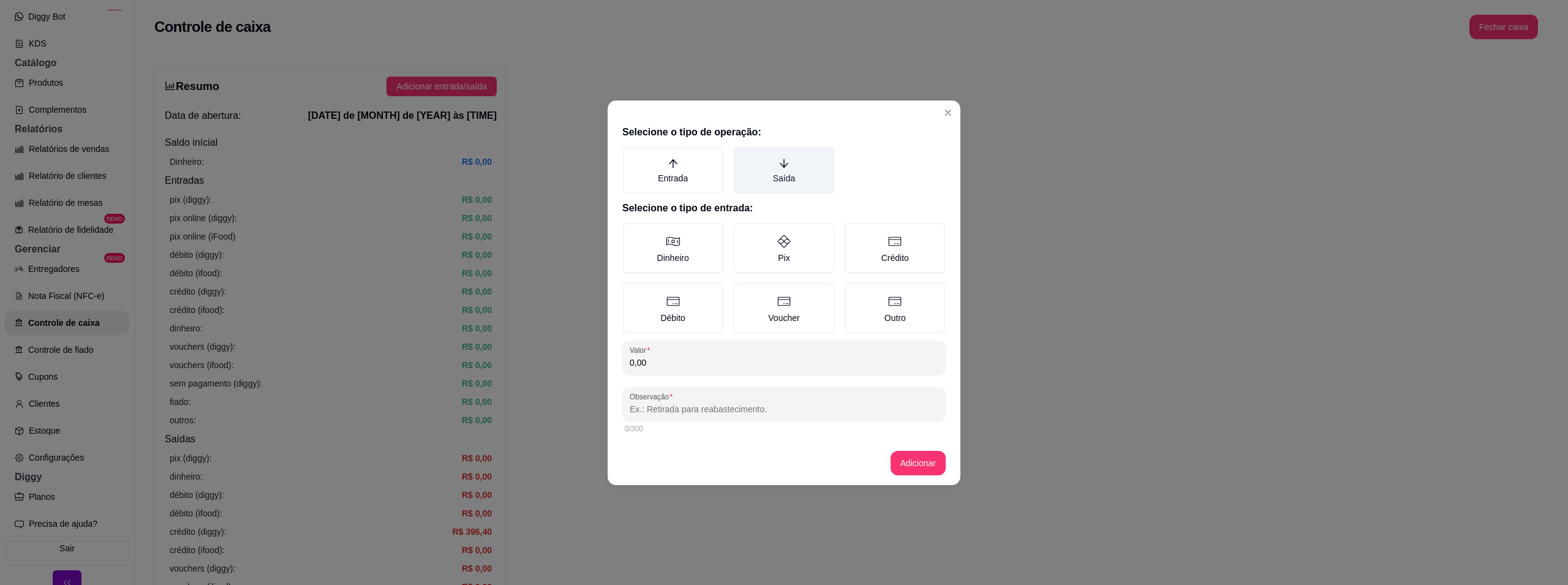 click on "Saída" at bounding box center (783, 170) 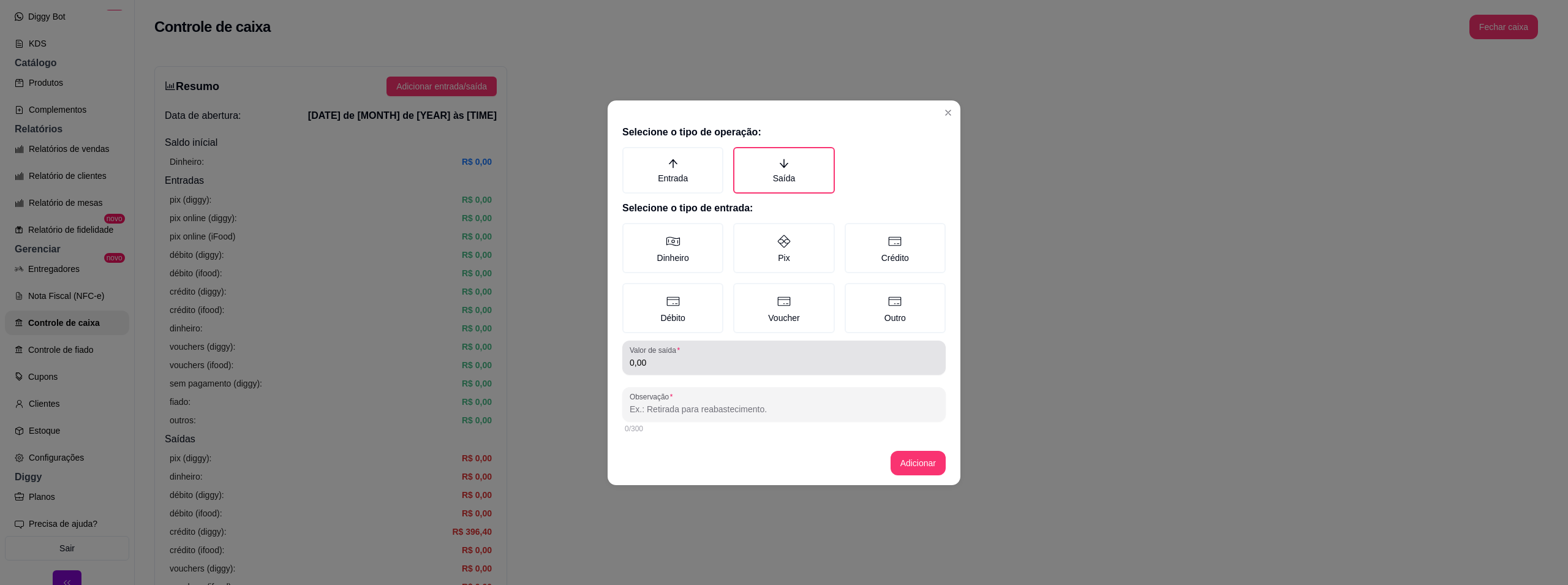 click on "0,00" at bounding box center (784, 363) 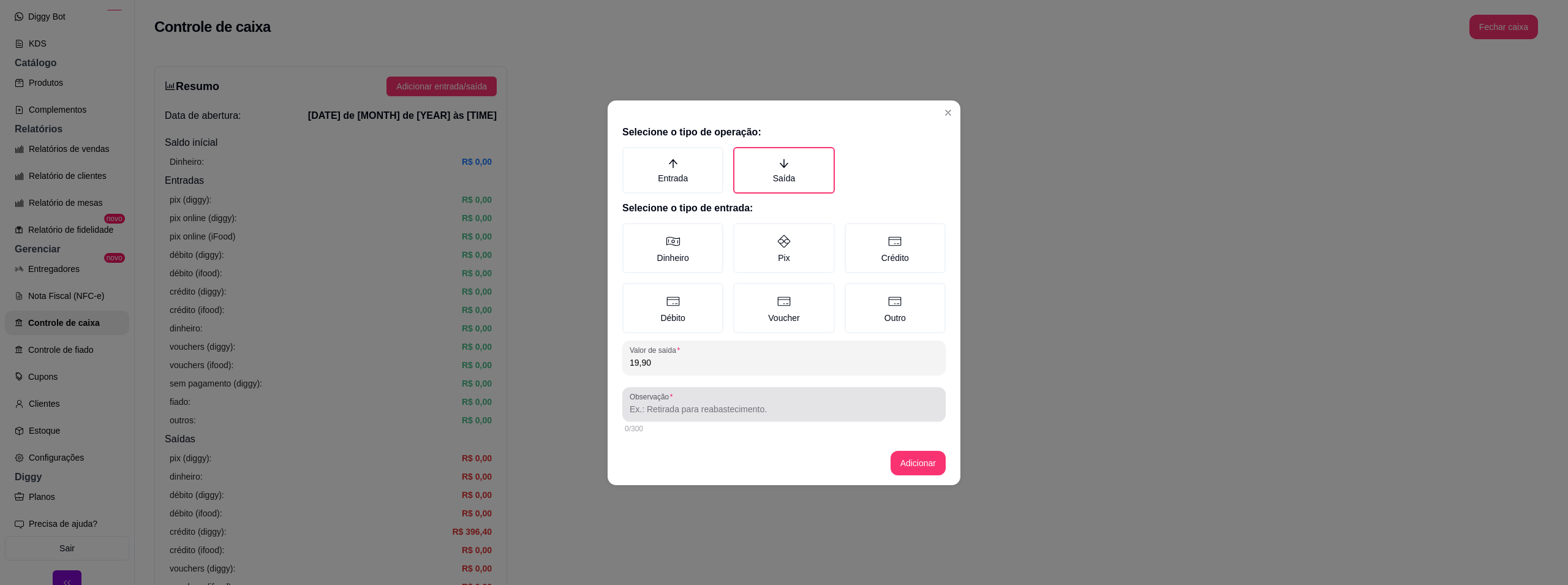 type on "19,90" 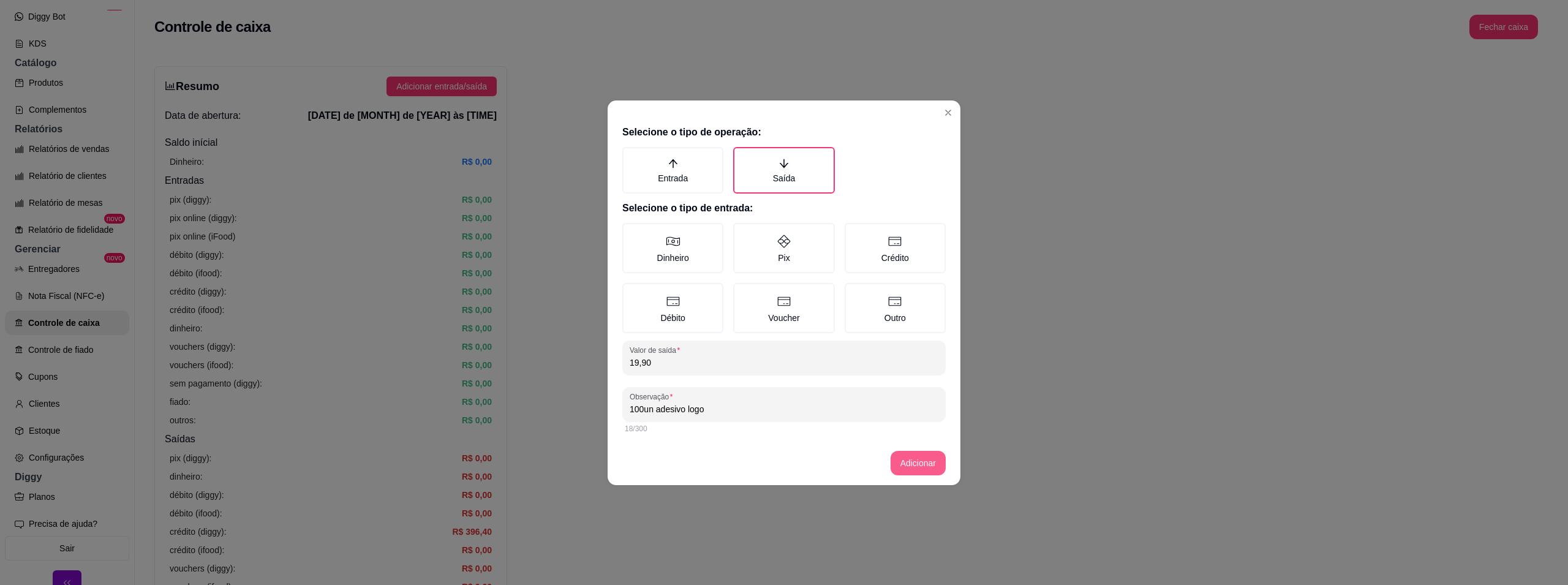 type on "100un adesivo logo" 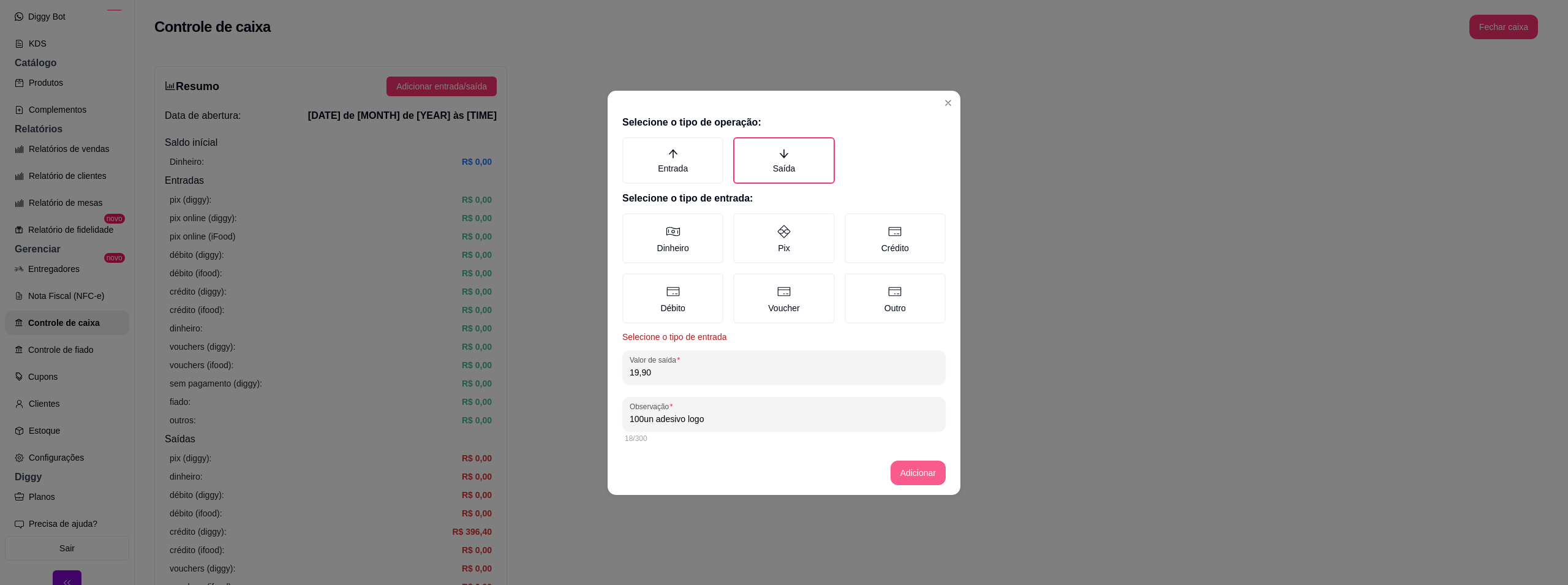 click on "Adicionar" at bounding box center (918, 473) 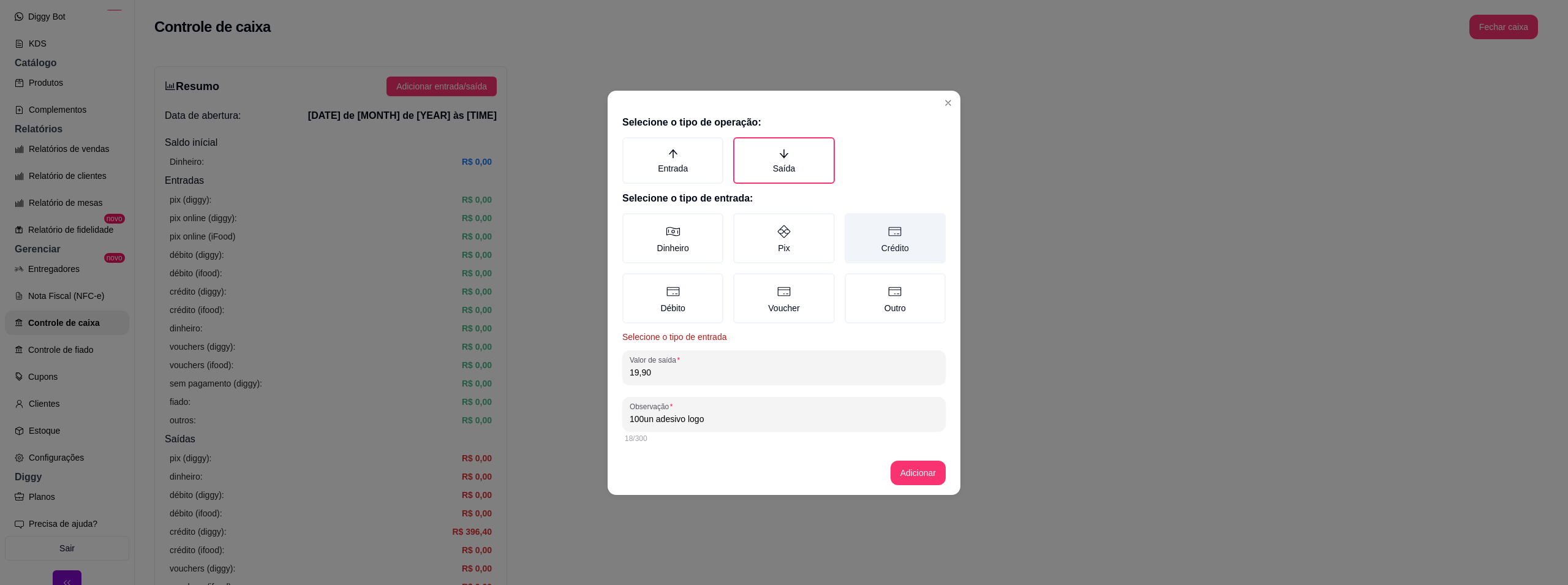 click on "Crédito" at bounding box center [895, 238] 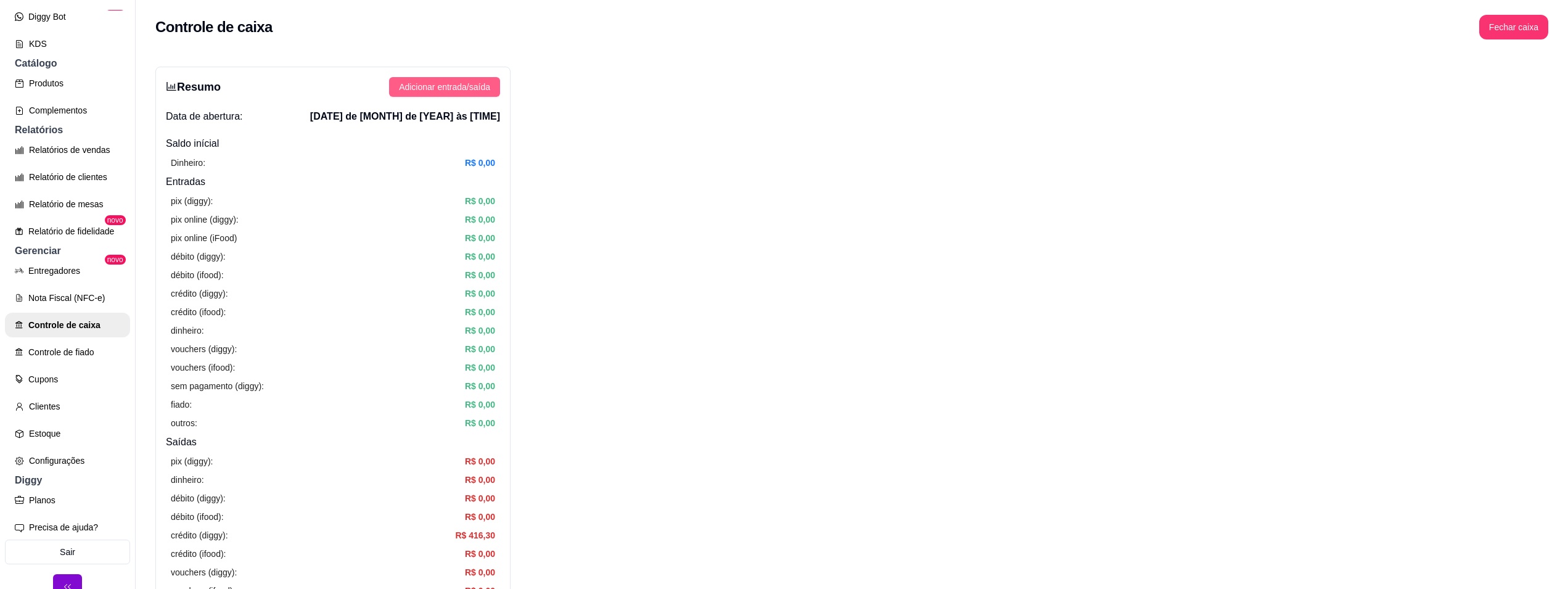 click on "Adicionar entrada/saída" at bounding box center [445, 87] 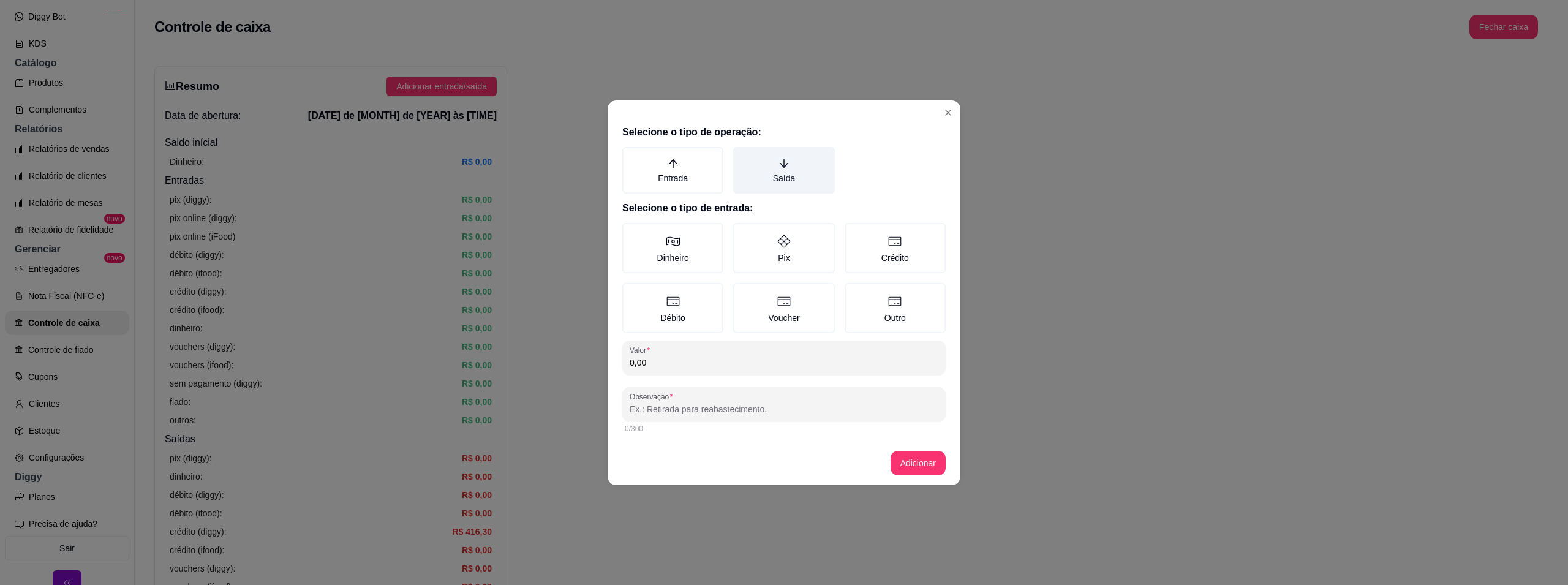 click on "Saída" at bounding box center [783, 170] 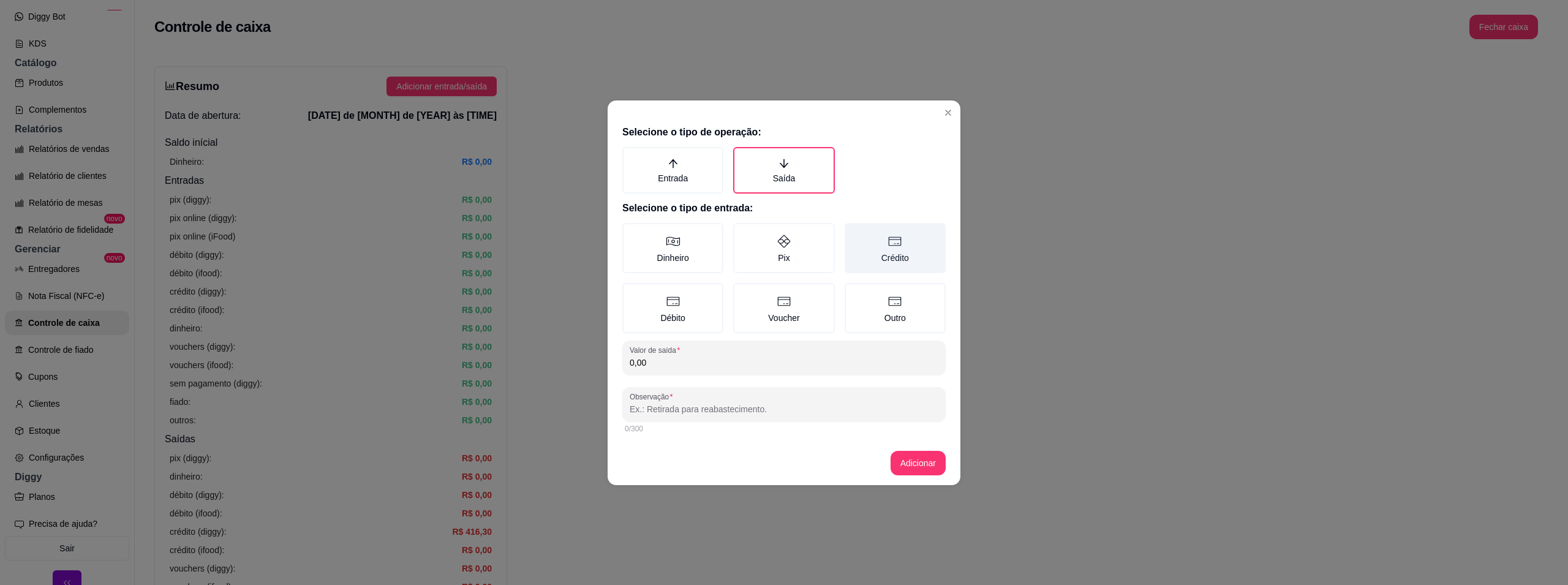 click on "Crédito" at bounding box center [895, 248] 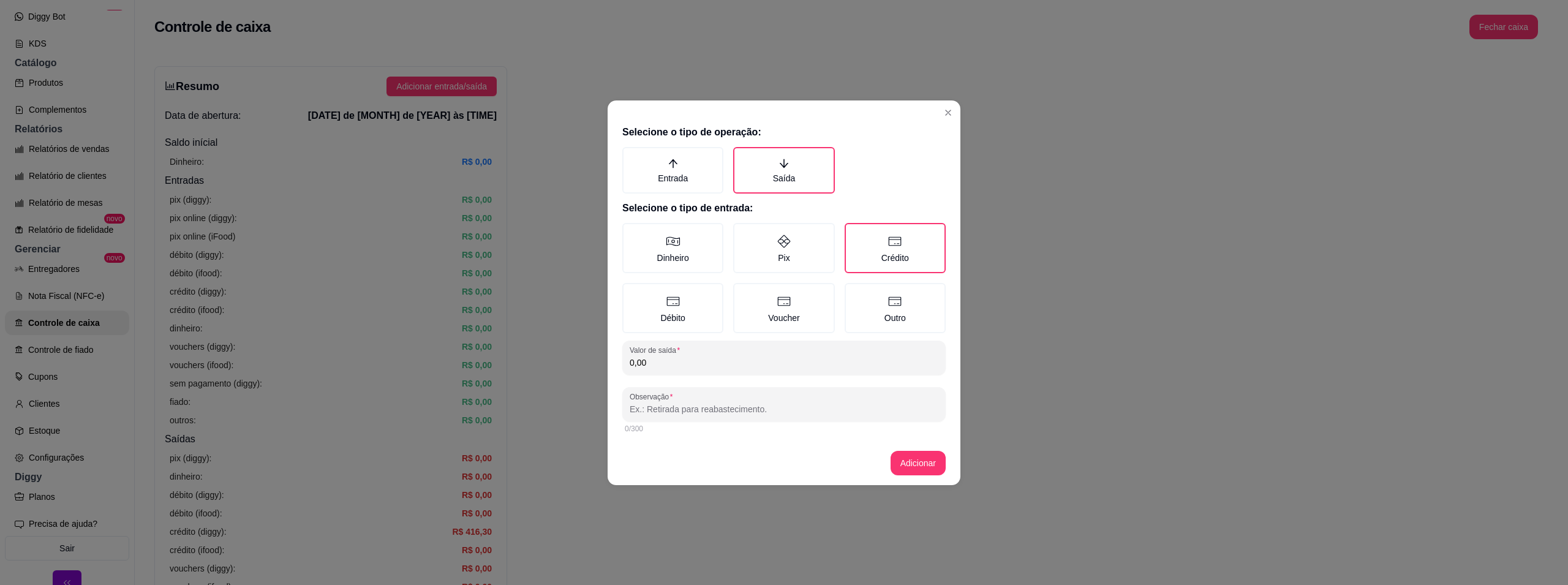 click on "0,00" at bounding box center (784, 363) 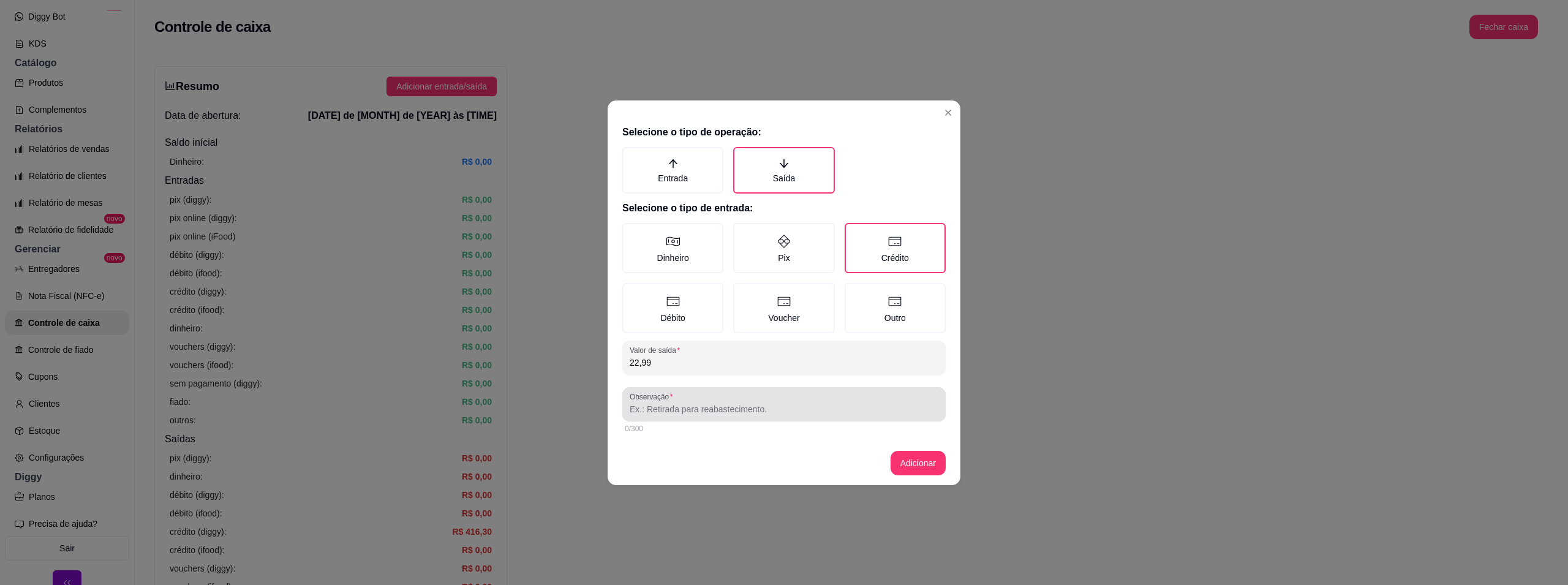 type on "22,99" 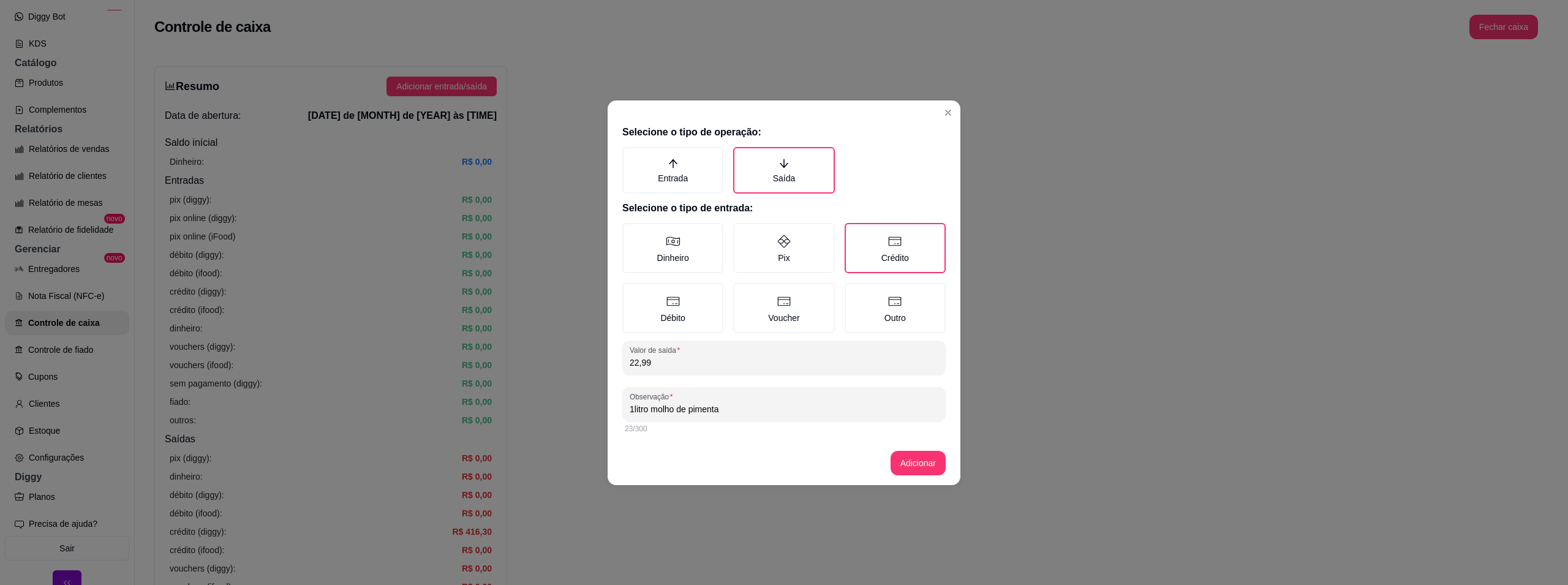 type on "1litro molho de pimenta" 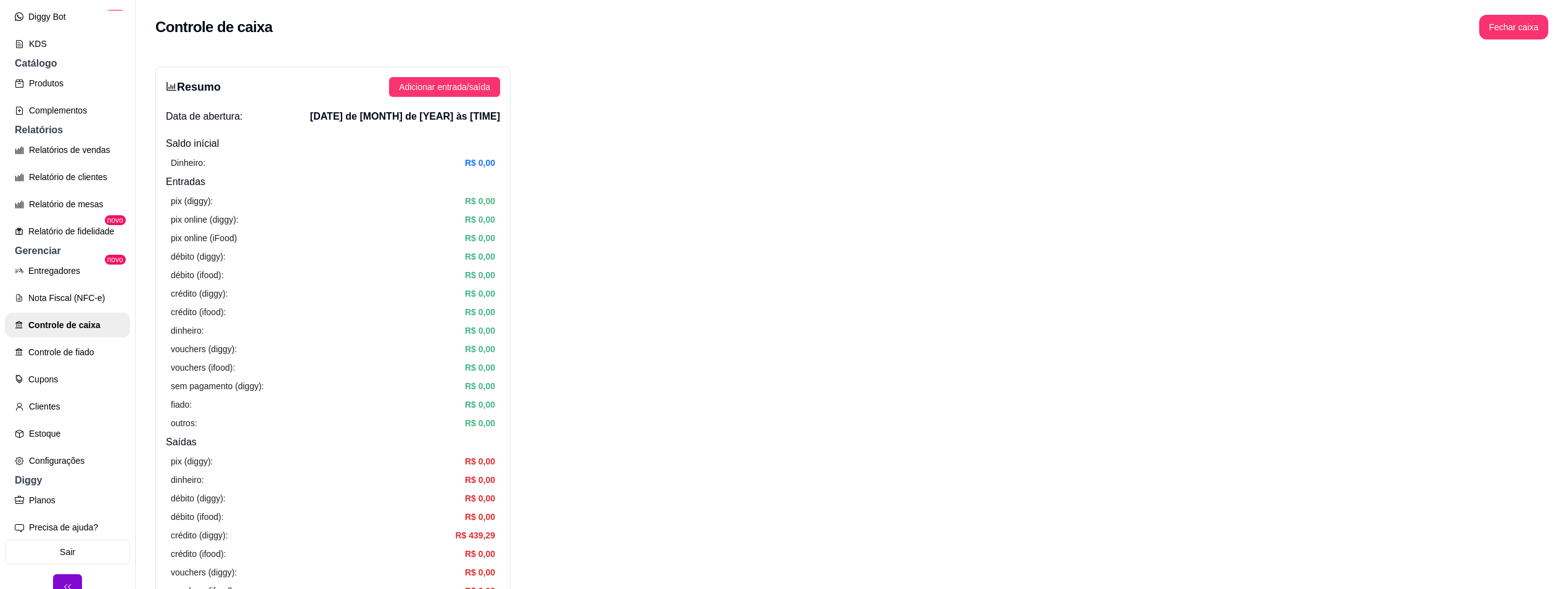 click on "Resumo Adicionar entrada/saída Data de abertura: [DATE] de [MONTH] de [YEAR] às [TIME] Saldo inícial Dinheiro: R$ 0,00 Entradas pix (diggy): R$ 0,00 pix online (diggy): R$ 0,00 pix online (iFood) R$ 0,00 débito (diggy): R$ 0,00 débito (ifood): R$ 0,00 crédito (diggy): R$ 0,00 crédito (ifood): R$ 0,00 dinheiro: R$ 0,00 vouchers (diggy): R$ 0,00 vouchers (ifood): R$ 0,00 sem pagamento (diggy): R$ 0,00 fiado: R$ 0,00 outros: R$ 0,00 Saídas pix (diggy): R$ 0,00 dinheiro: R$ 0,00 débito (diggy): R$ 0,00 débito (ifood): R$ 0,00 crédito (diggy): R$ 439,29 crédito (ifood): R$ 0,00 vouchers (diggy): R$ 0,00 vouchers (ifood): R$ 0,00 outros: R$ 0,00 Saldo final dinheiro em caixa: R$ 0,00 total: -R$ 439,29" at bounding box center [333, 392] 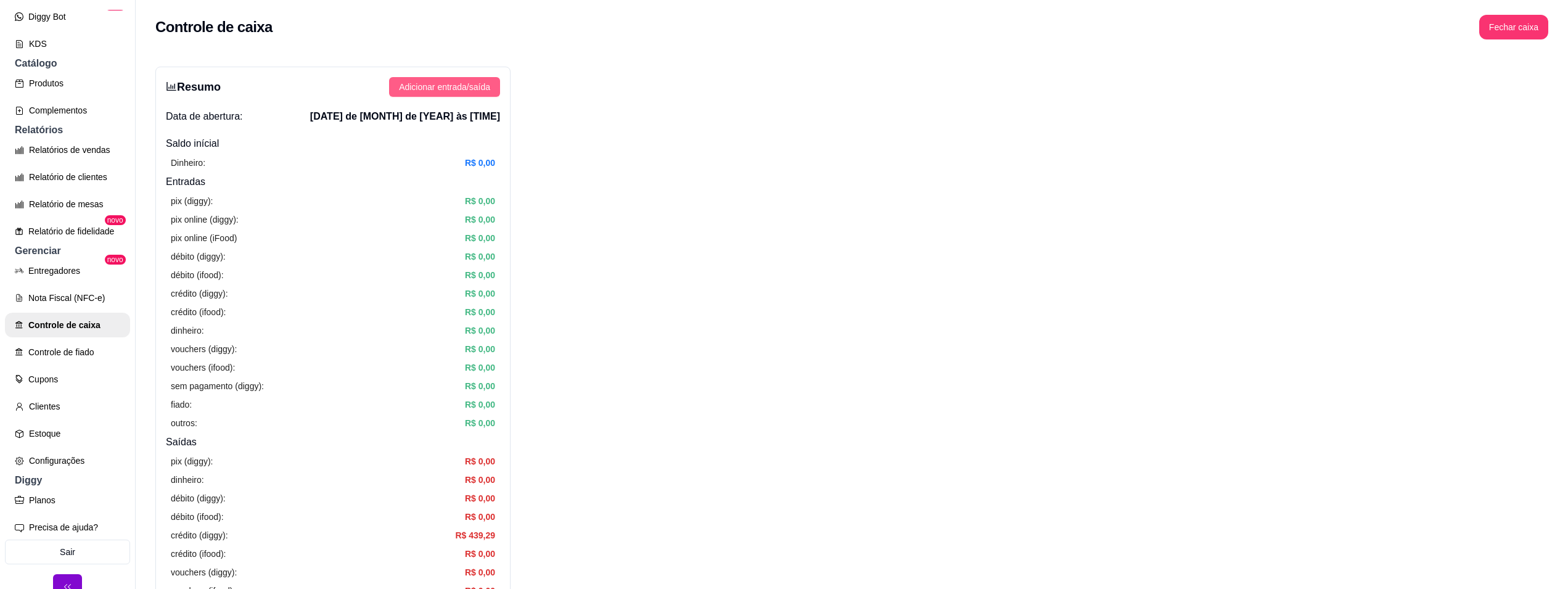 click on "Adicionar entrada/saída" at bounding box center [445, 87] 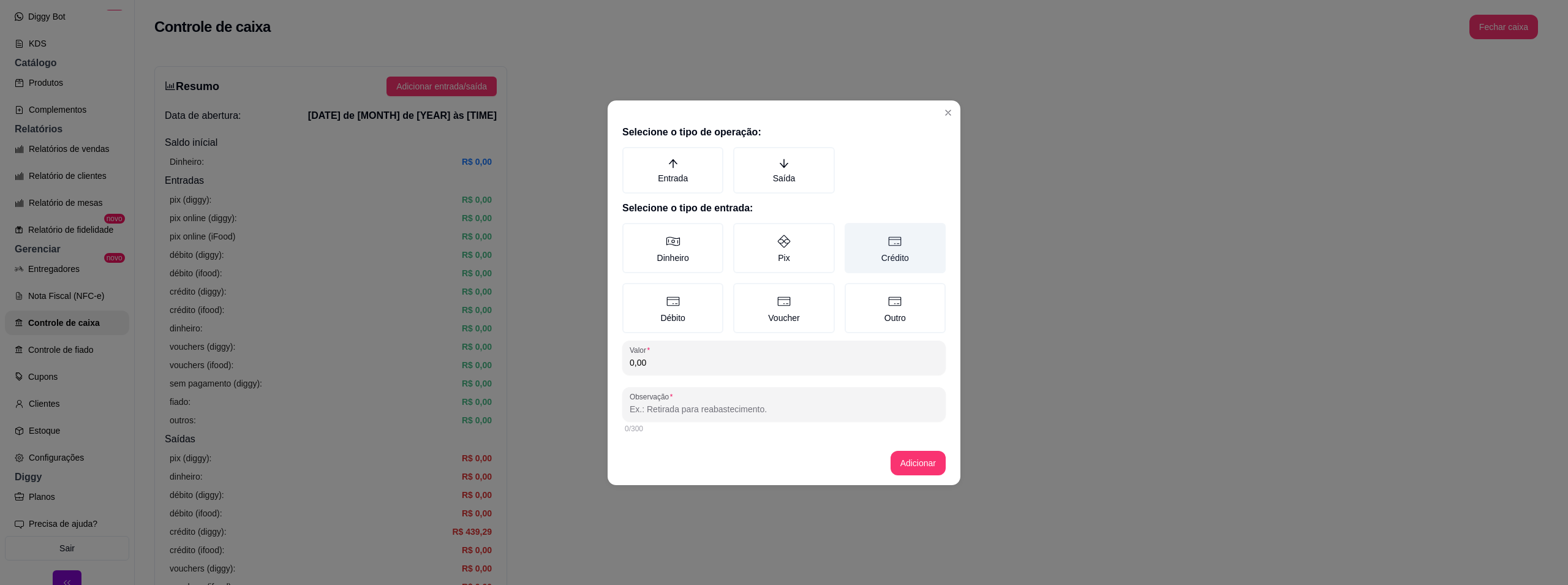click on "Saída" at bounding box center (783, 170) 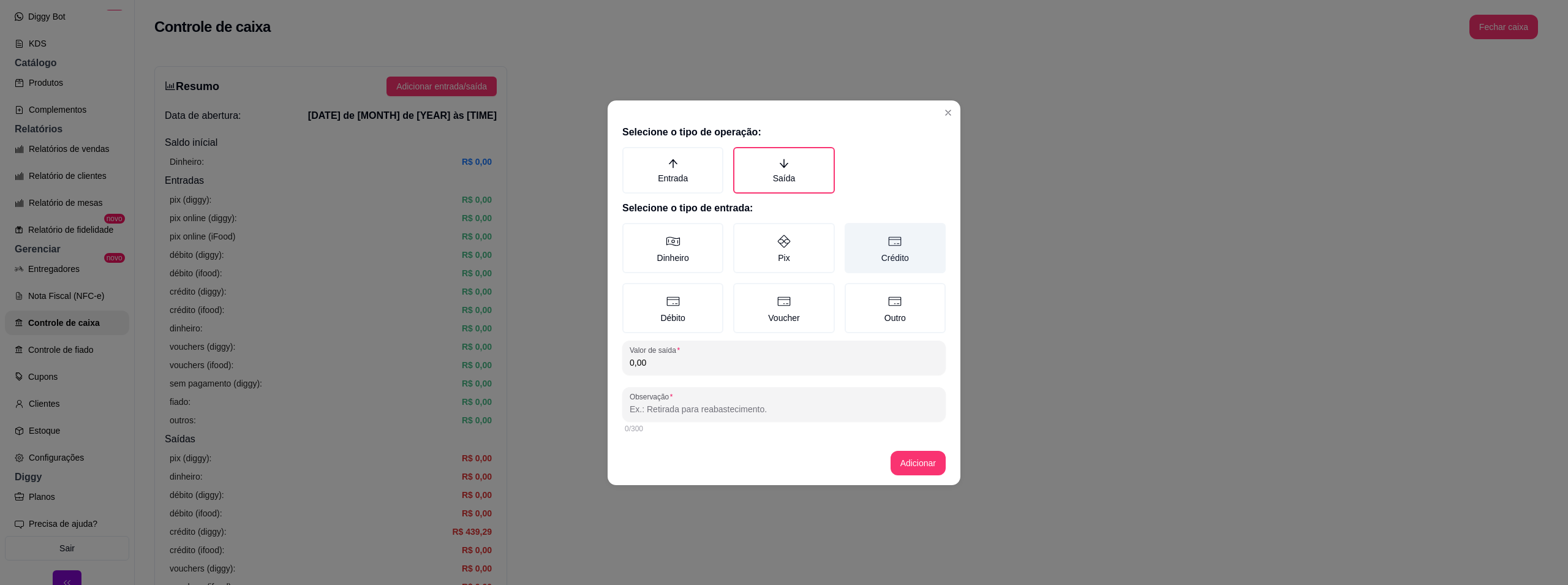 click on "Crédito" at bounding box center [895, 248] 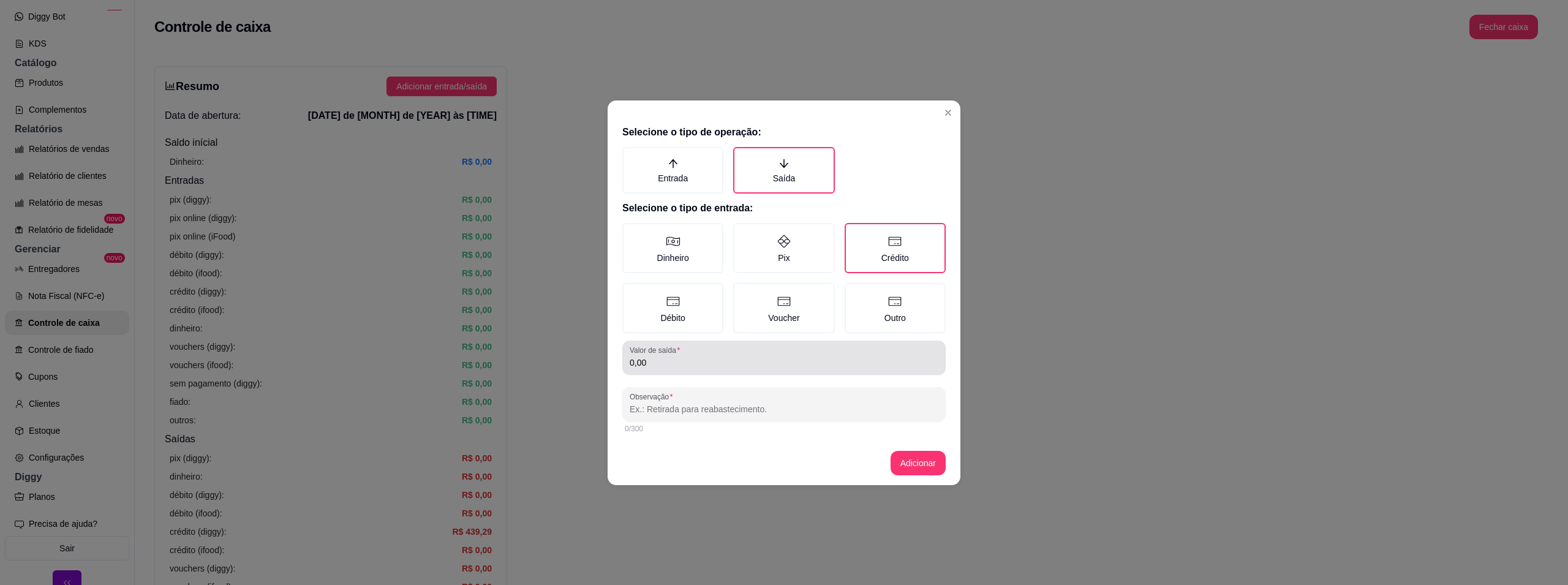 click on "0,00" at bounding box center [784, 363] 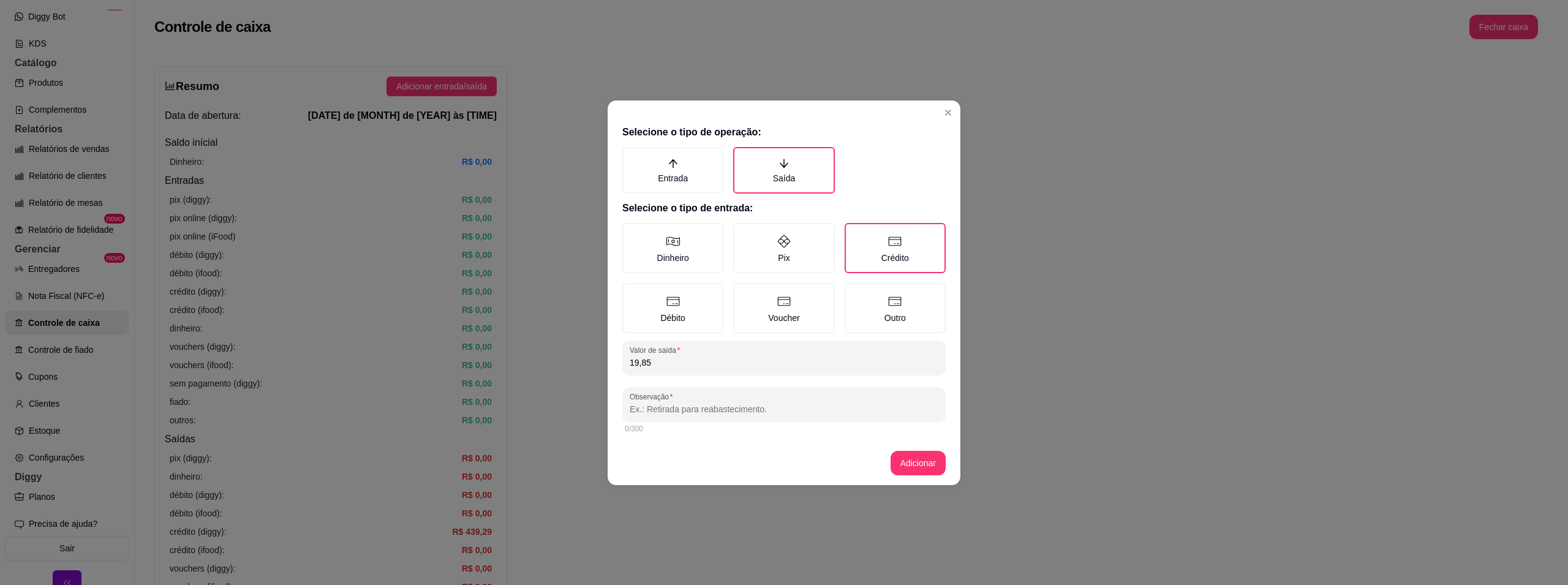 type on "19,85" 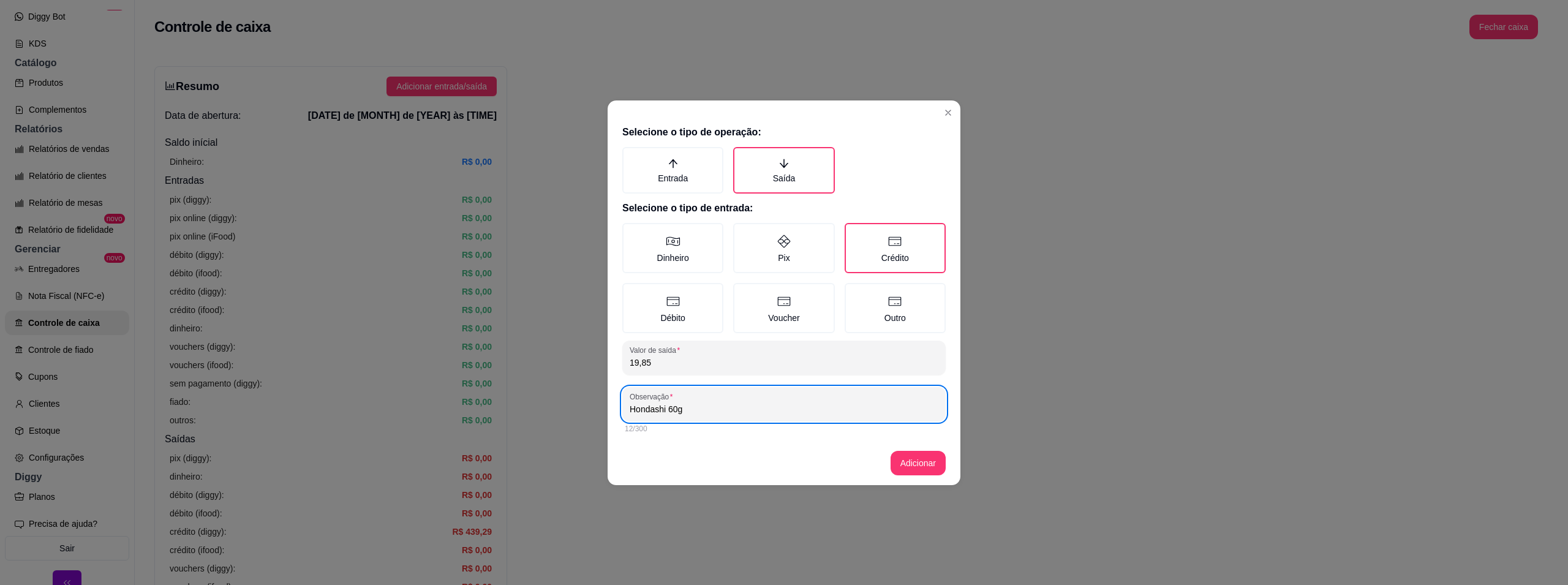 type on "Hondashi 60g" 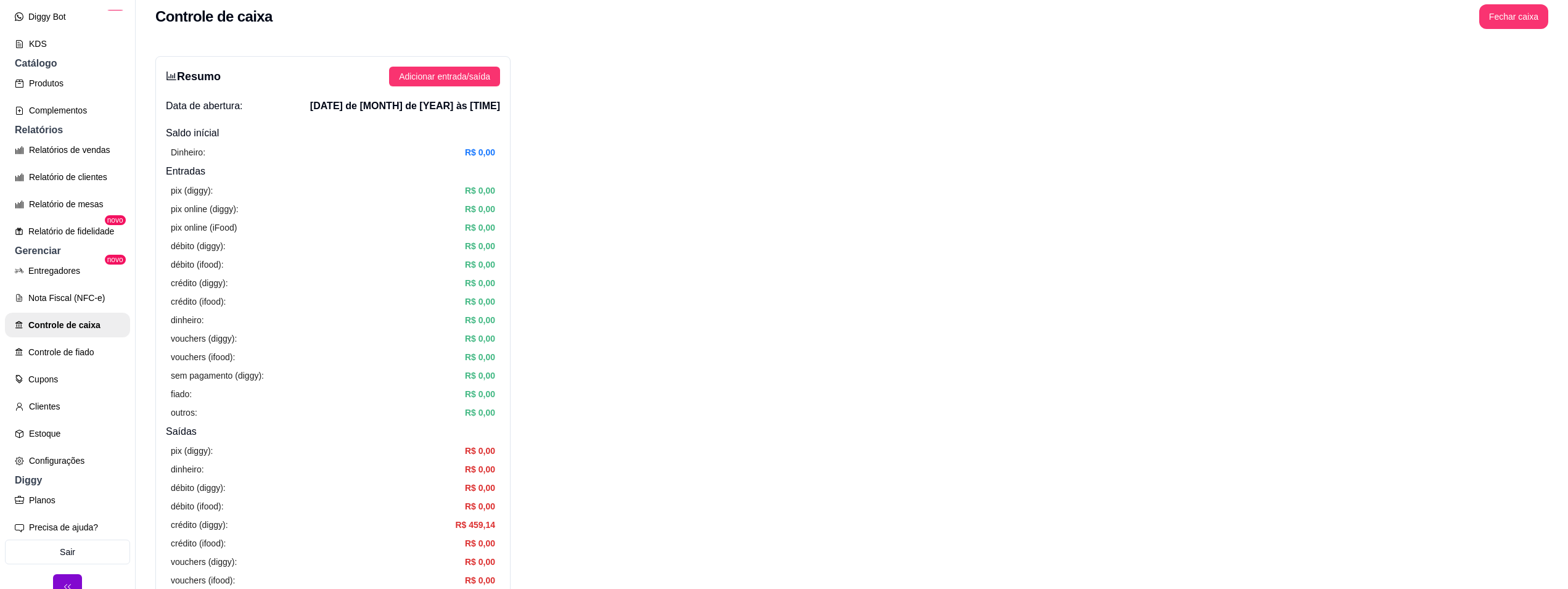 scroll, scrollTop: 0, scrollLeft: 0, axis: both 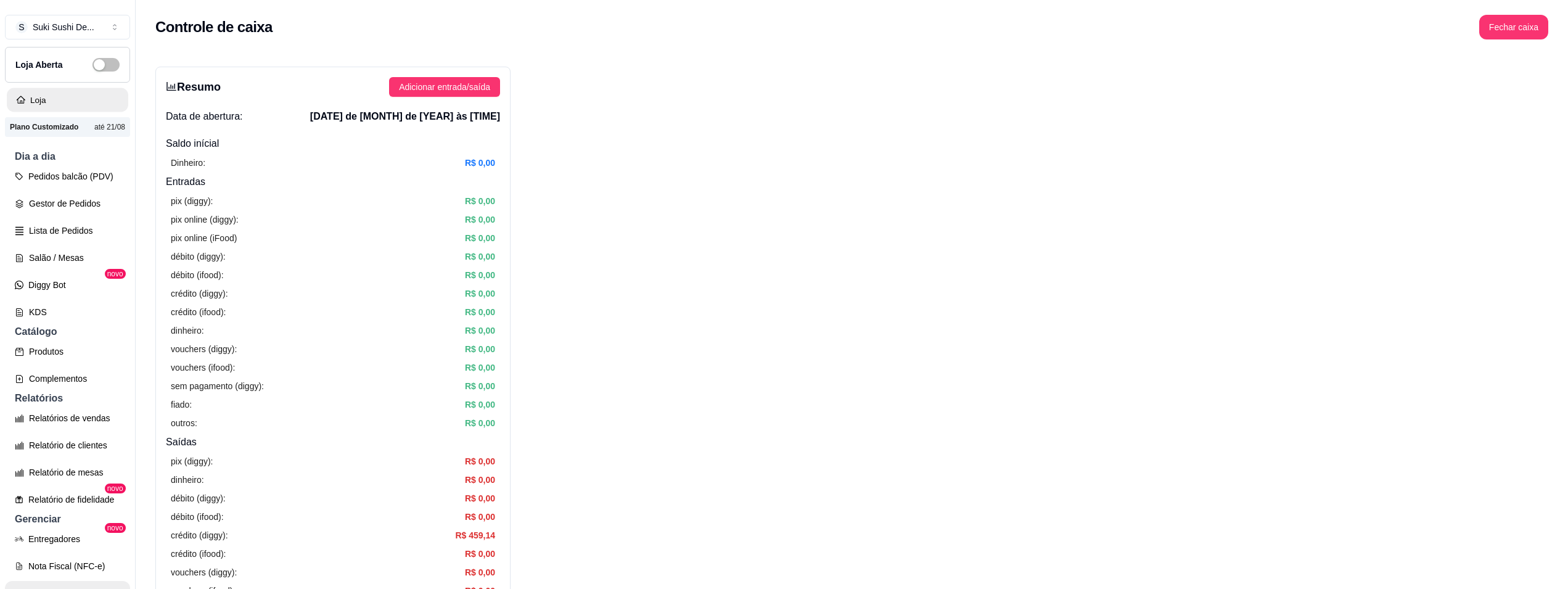 click on "Loja" at bounding box center [67, 100] 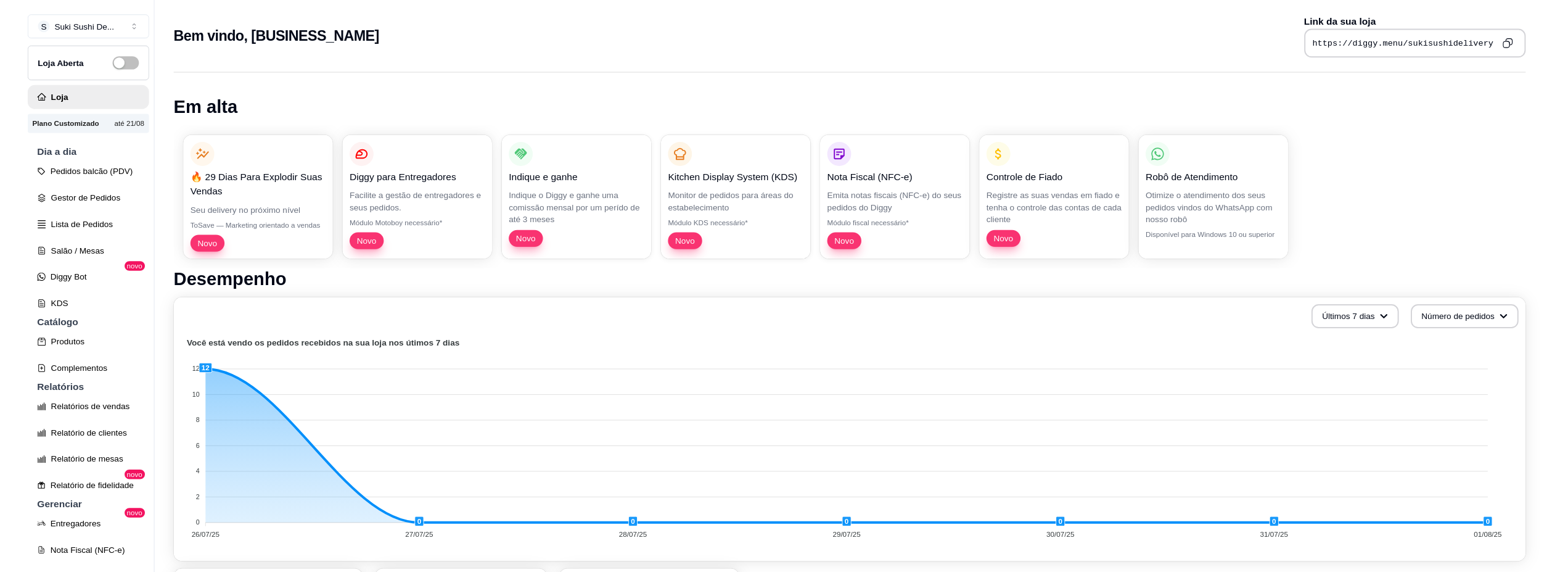 scroll, scrollTop: 311, scrollLeft: 0, axis: vertical 